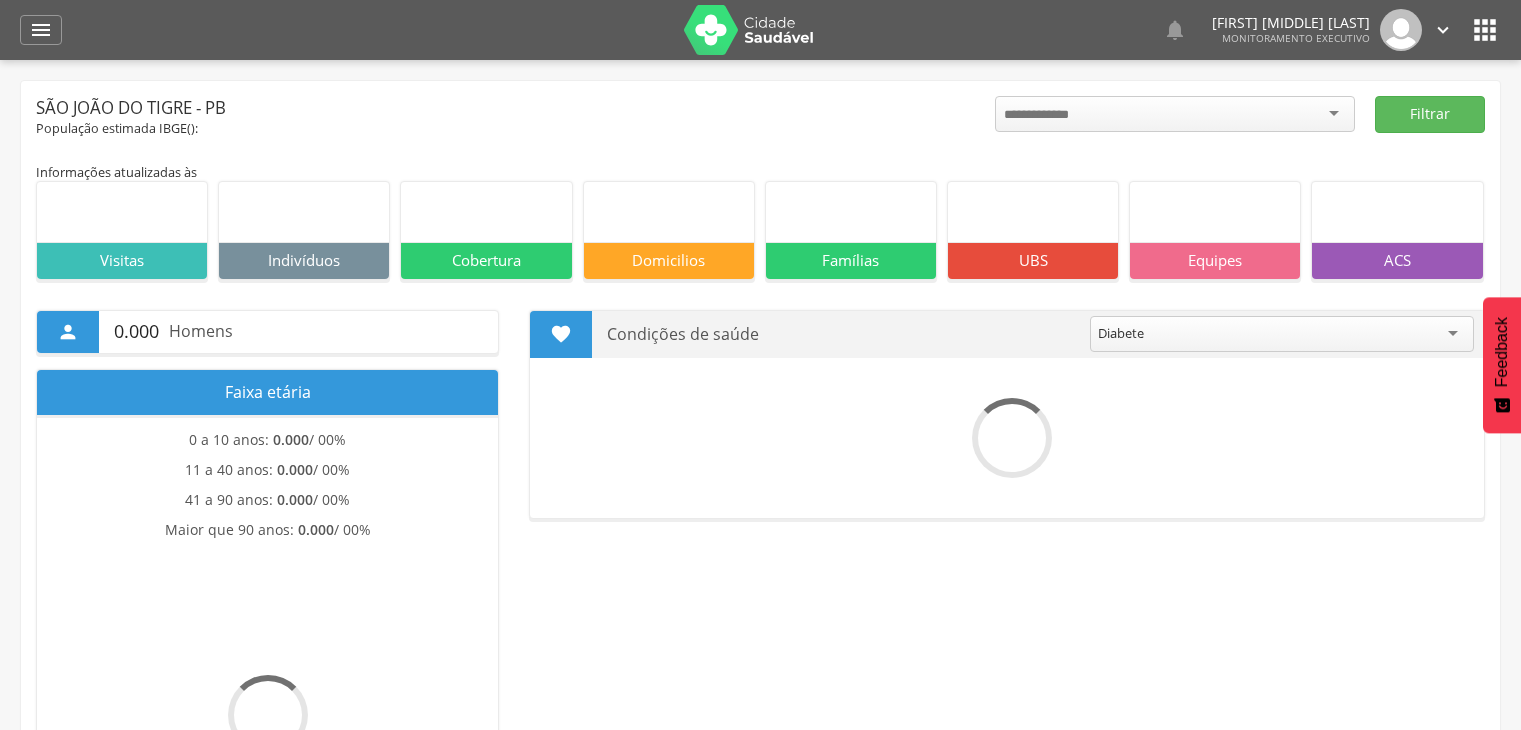 scroll, scrollTop: 0, scrollLeft: 0, axis: both 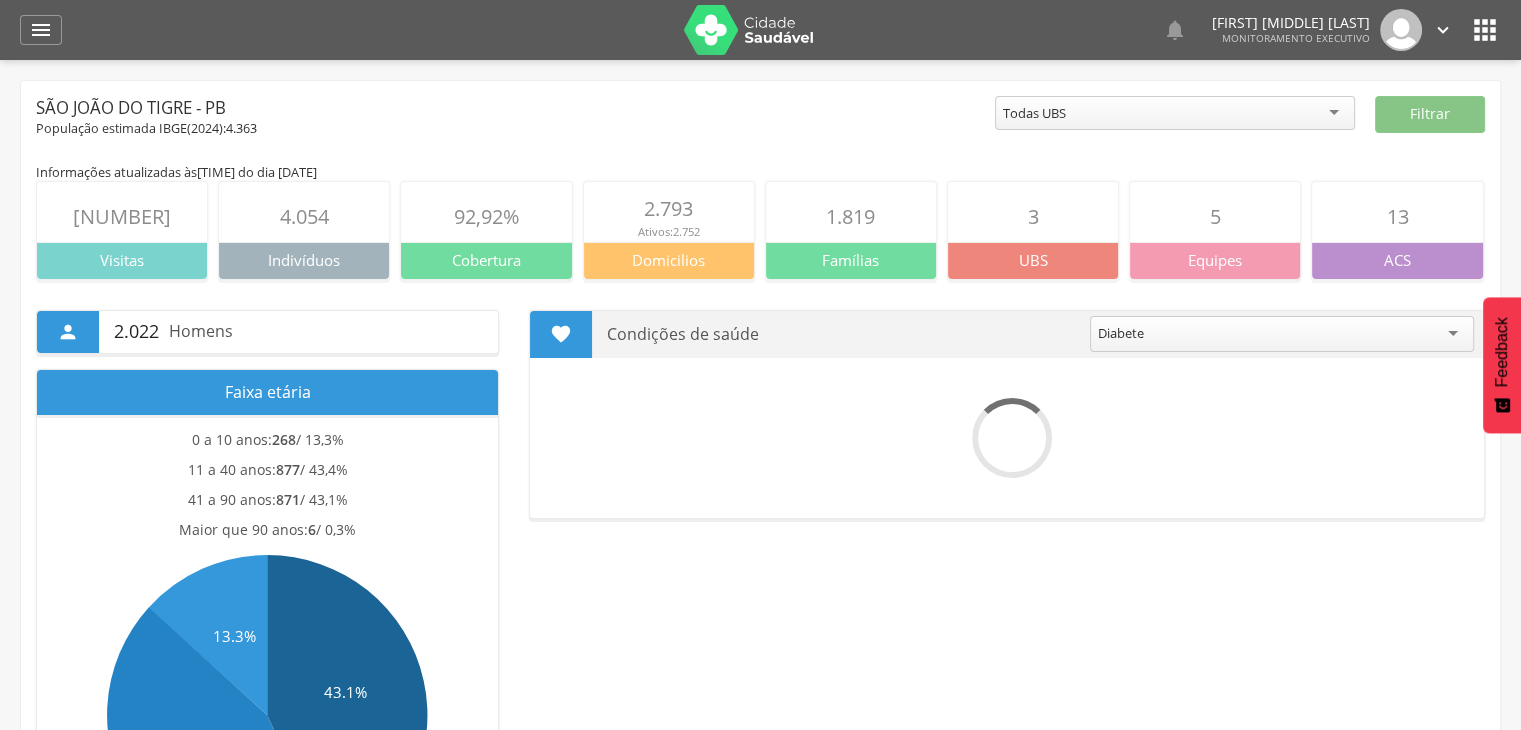 click on "" at bounding box center [41, 30] 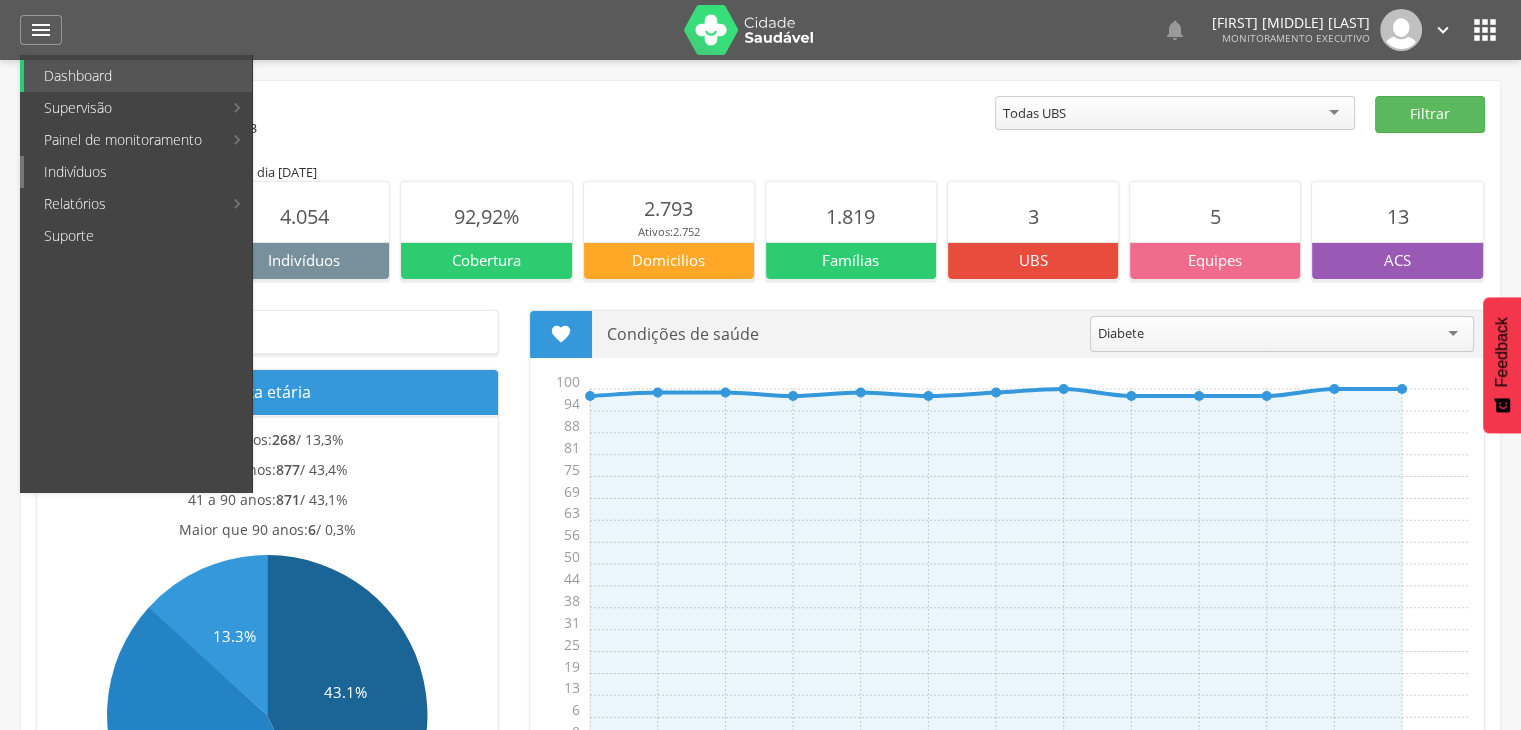 click on "Indivíduos" at bounding box center [138, 172] 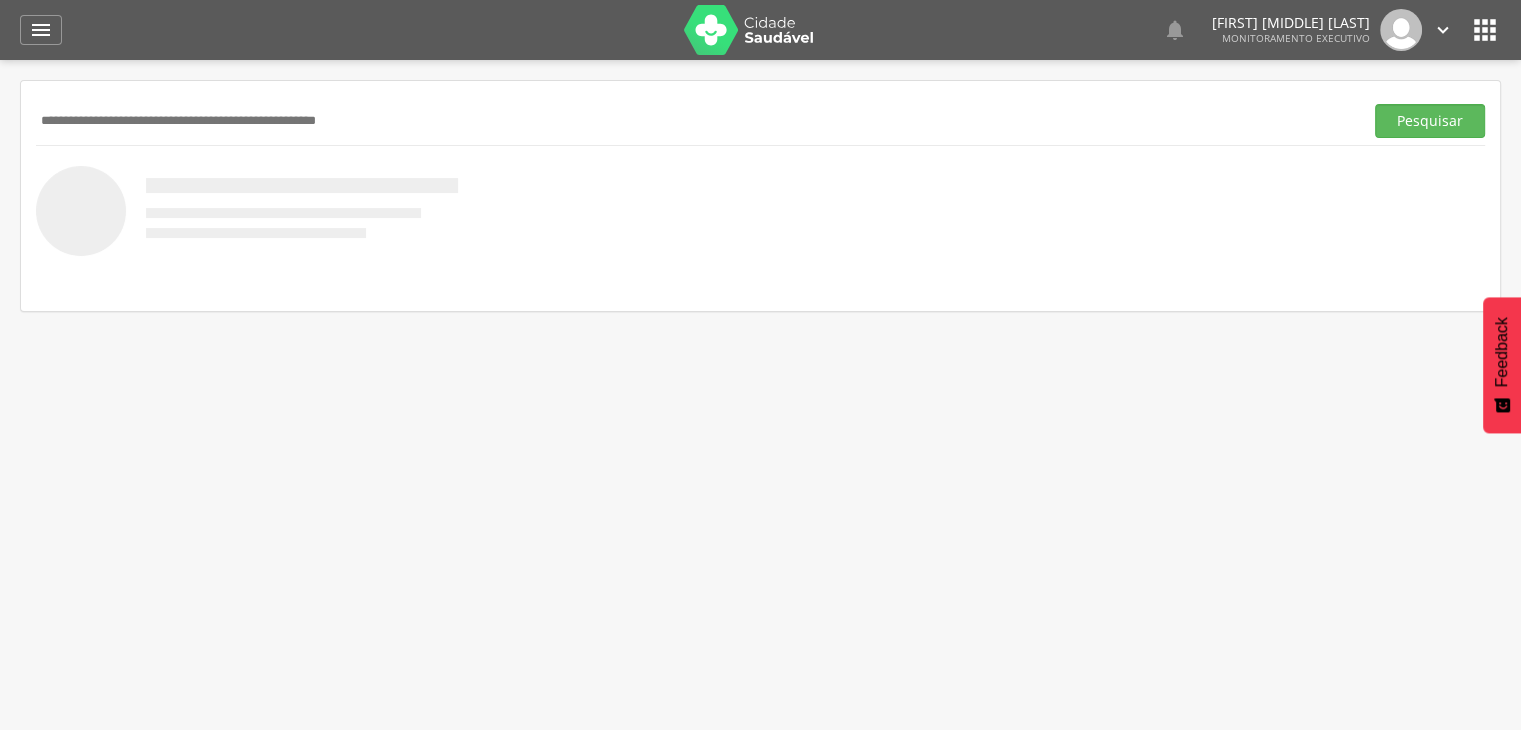 click at bounding box center [695, 121] 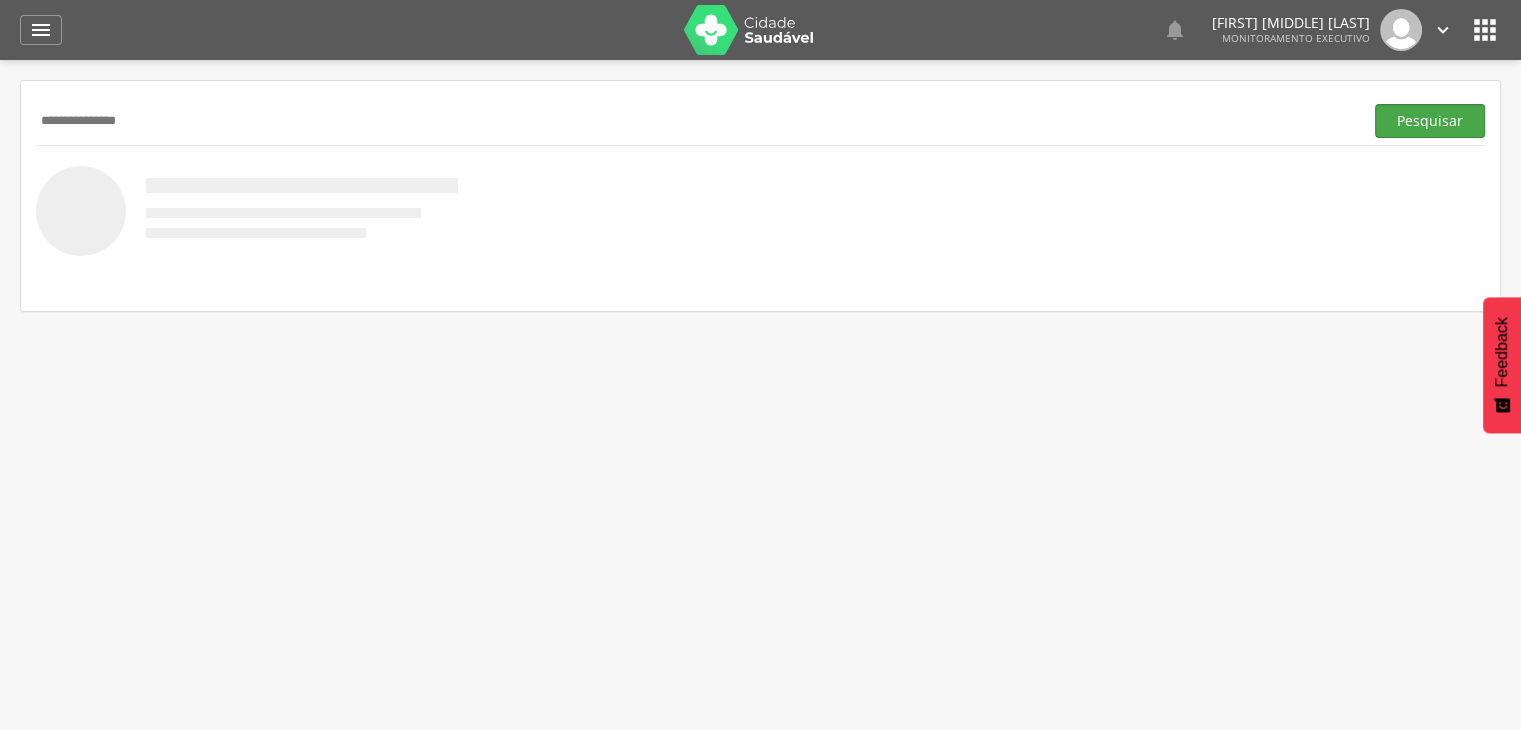 type on "**********" 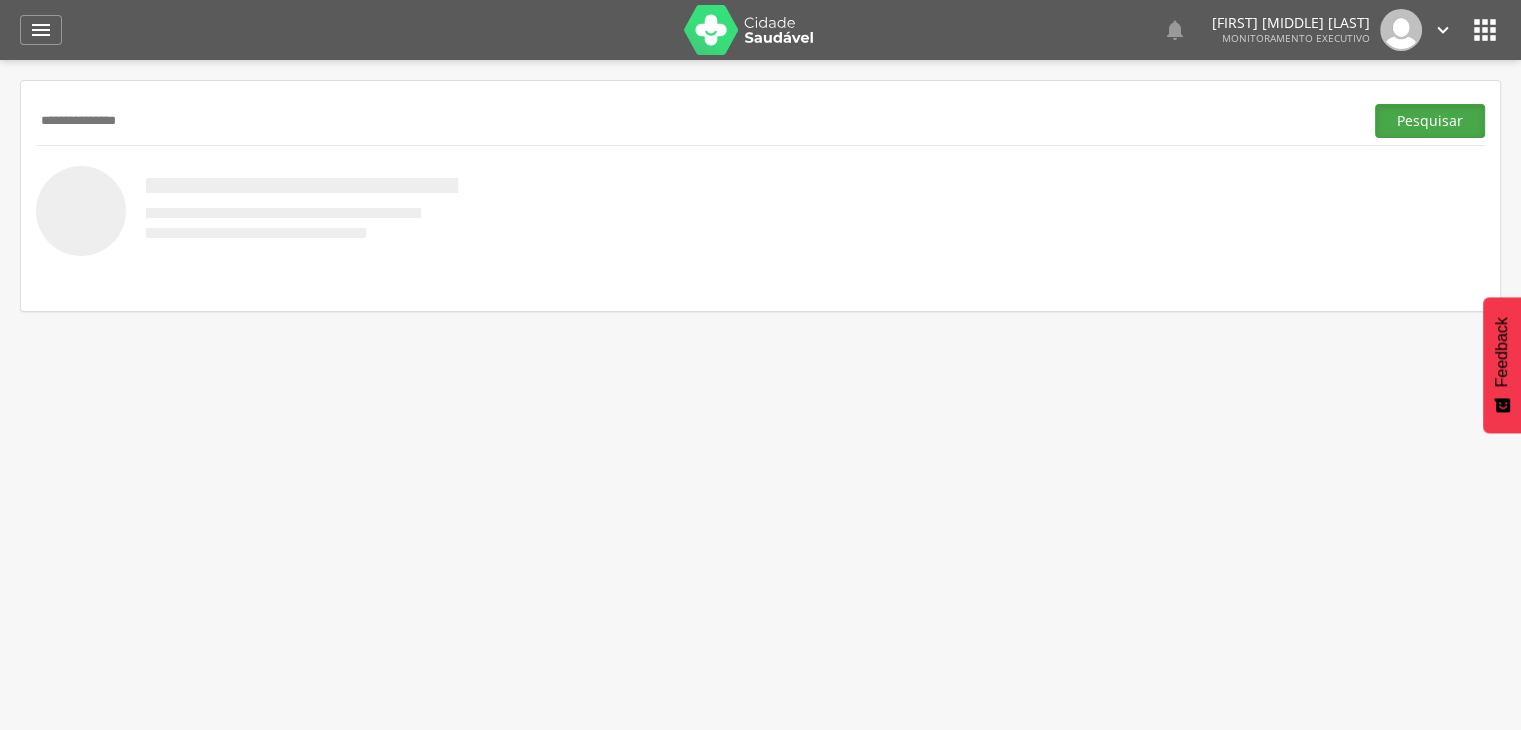 click on "Pesquisar" at bounding box center [1430, 121] 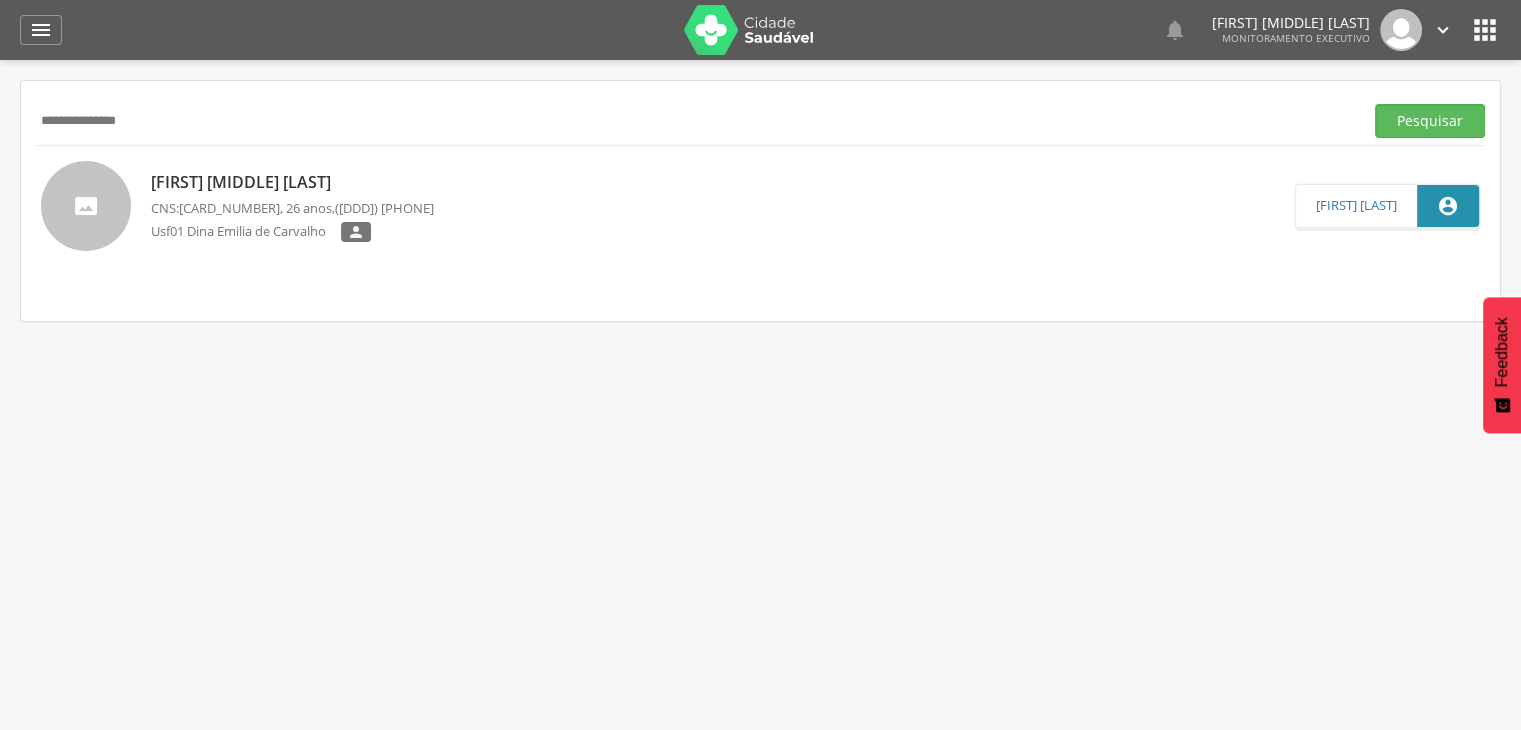 click on "[FIRST] [MIDDLE] [LAST]" at bounding box center [292, 182] 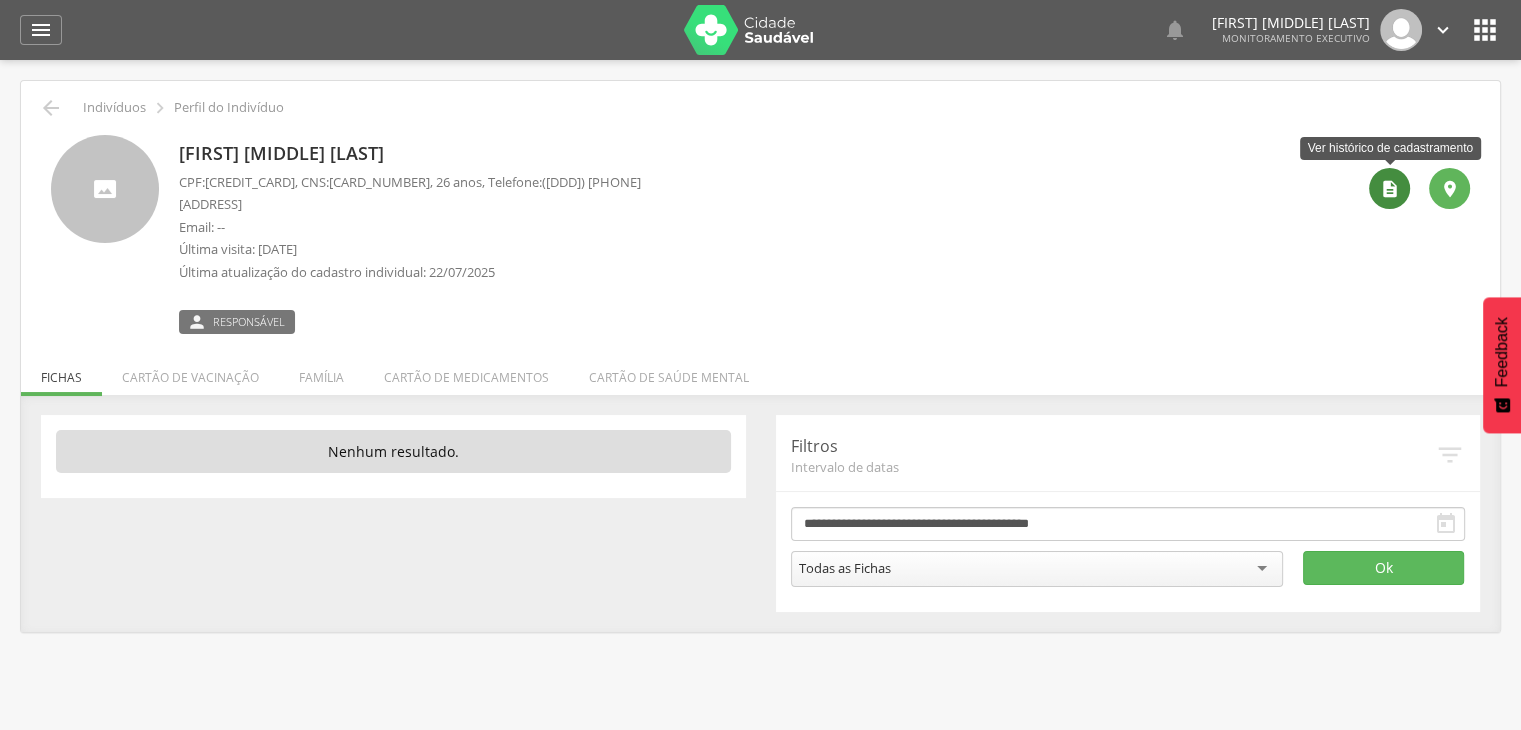 click on "" at bounding box center (1389, 188) 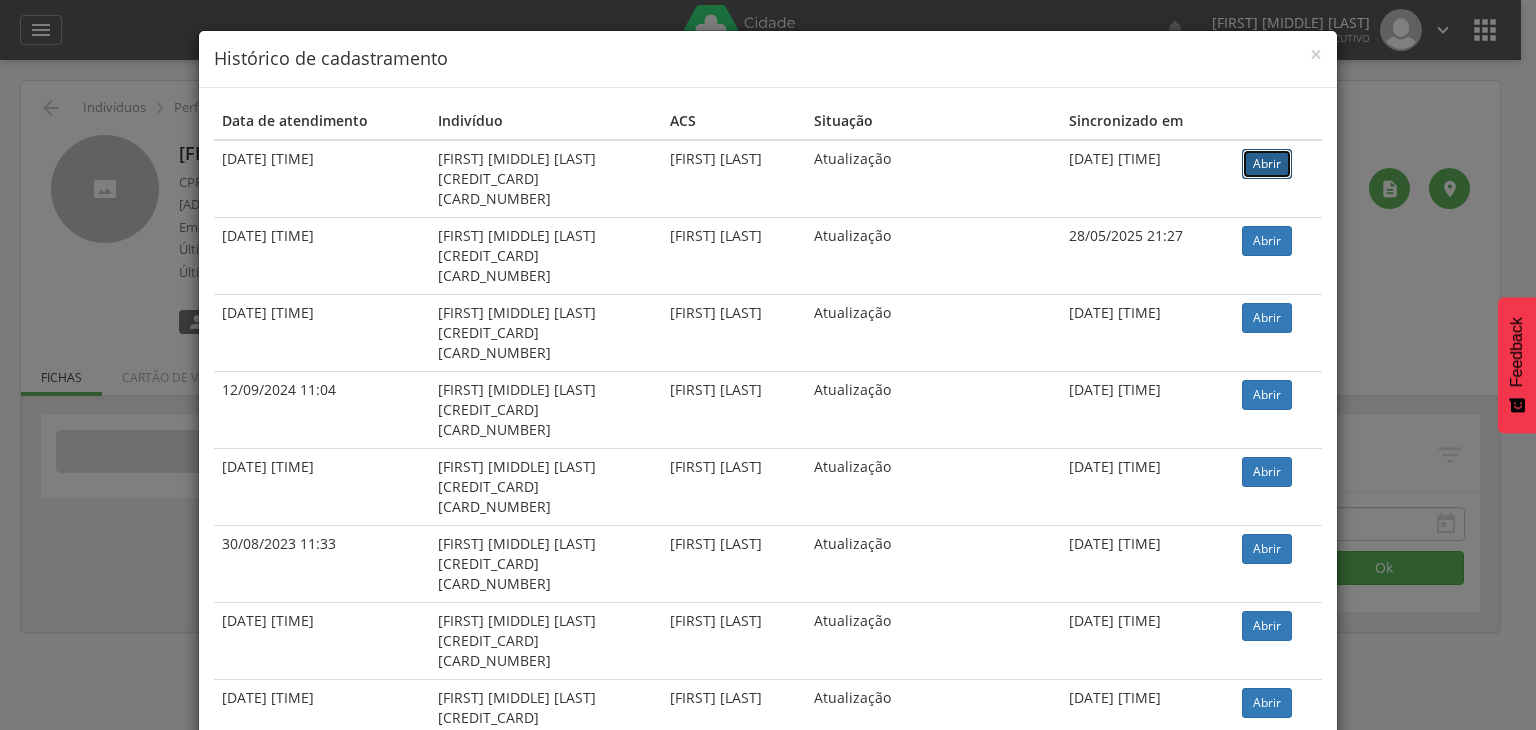 click on "Abrir" at bounding box center [1267, 164] 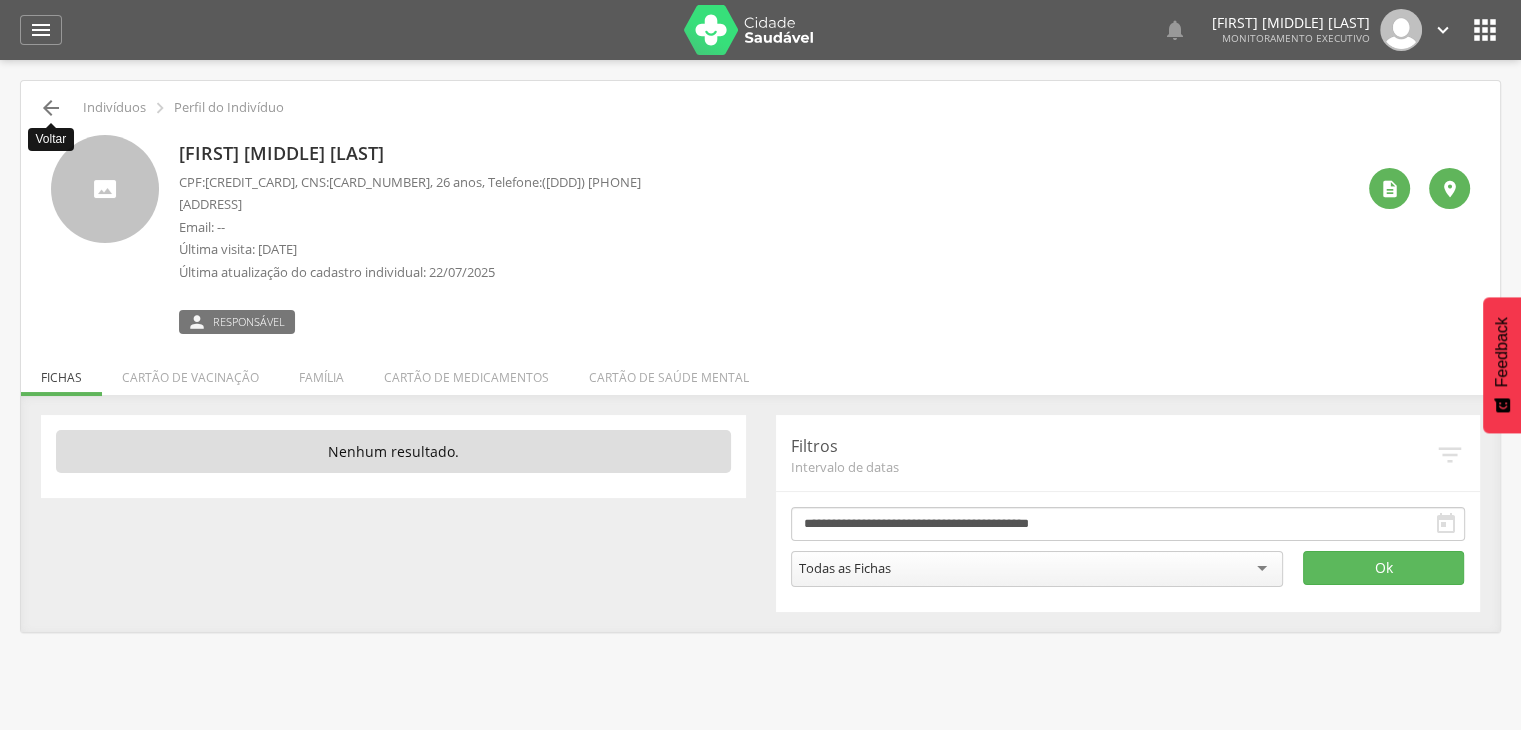 click on "" at bounding box center (51, 108) 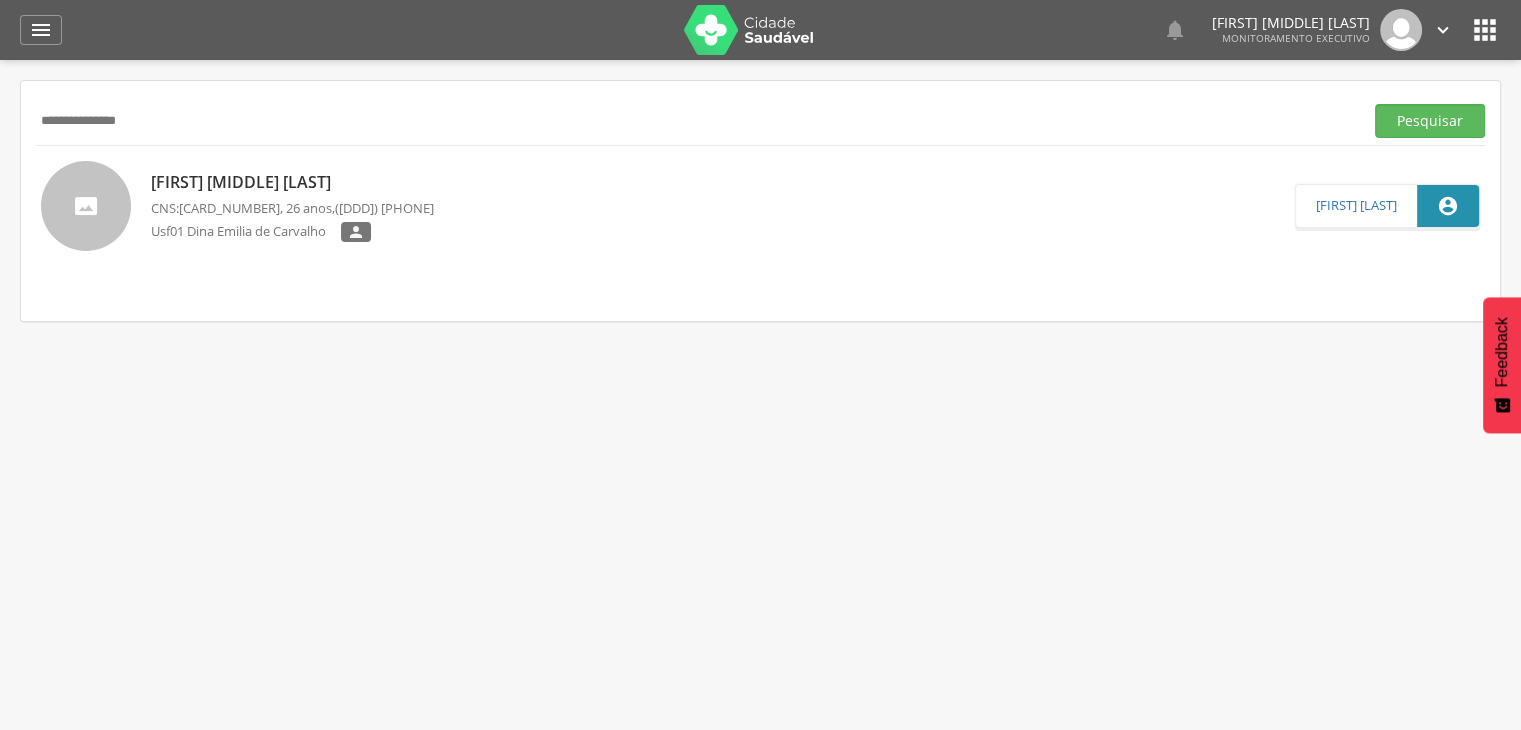 drag, startPoint x: 172, startPoint y: 111, endPoint x: 0, endPoint y: 127, distance: 172.74258 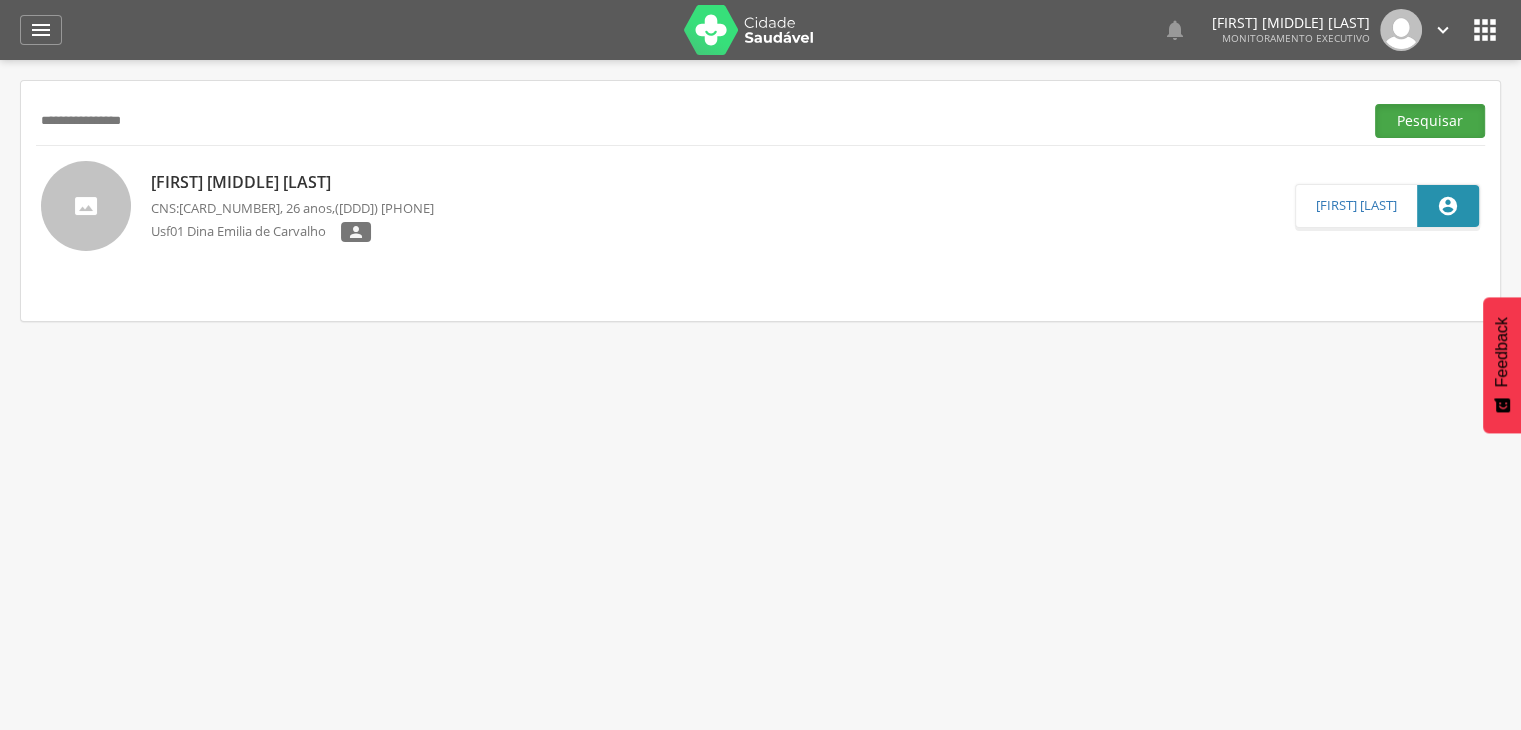 click on "Pesquisar" at bounding box center (1430, 121) 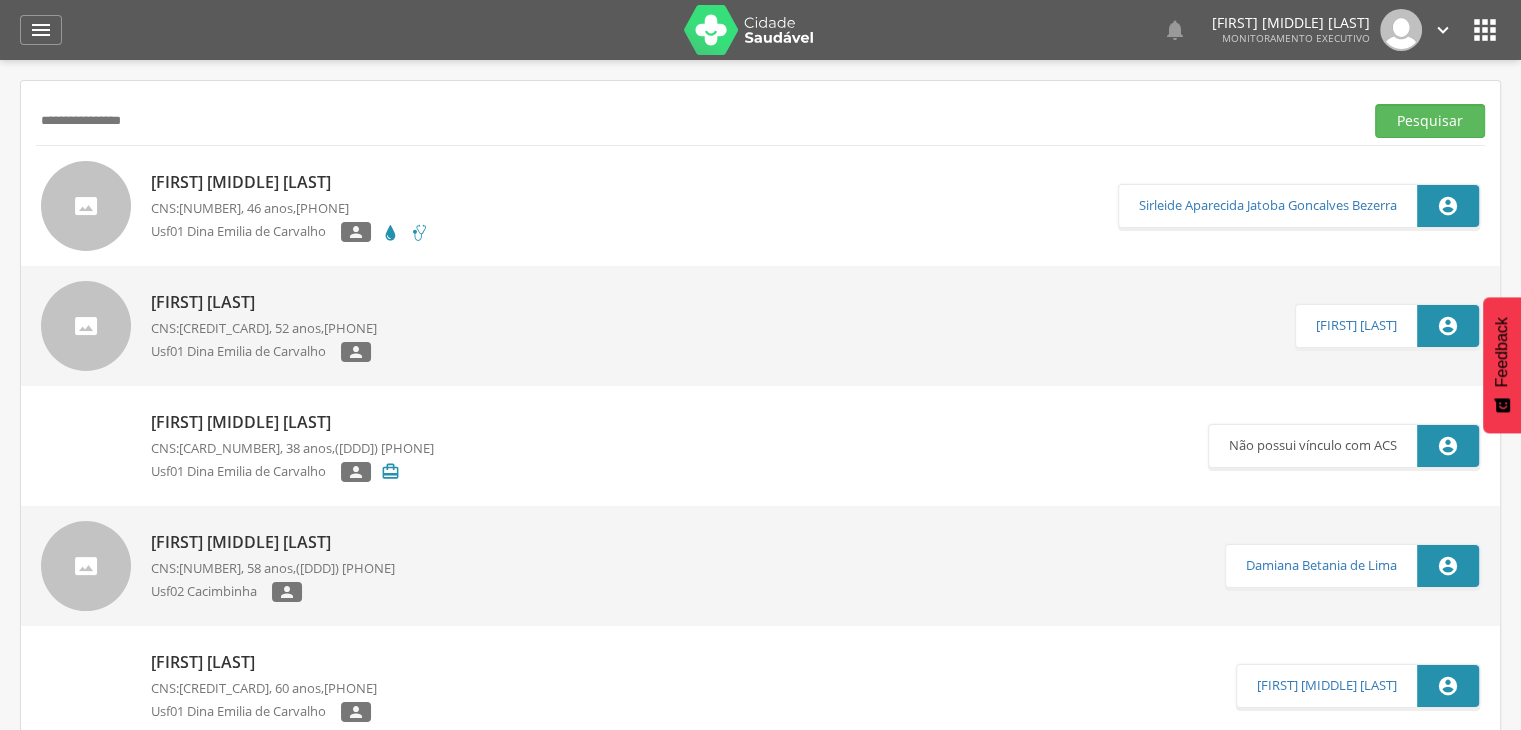 click on "[FIRST] [MIDDLE] [LAST]" at bounding box center (290, 182) 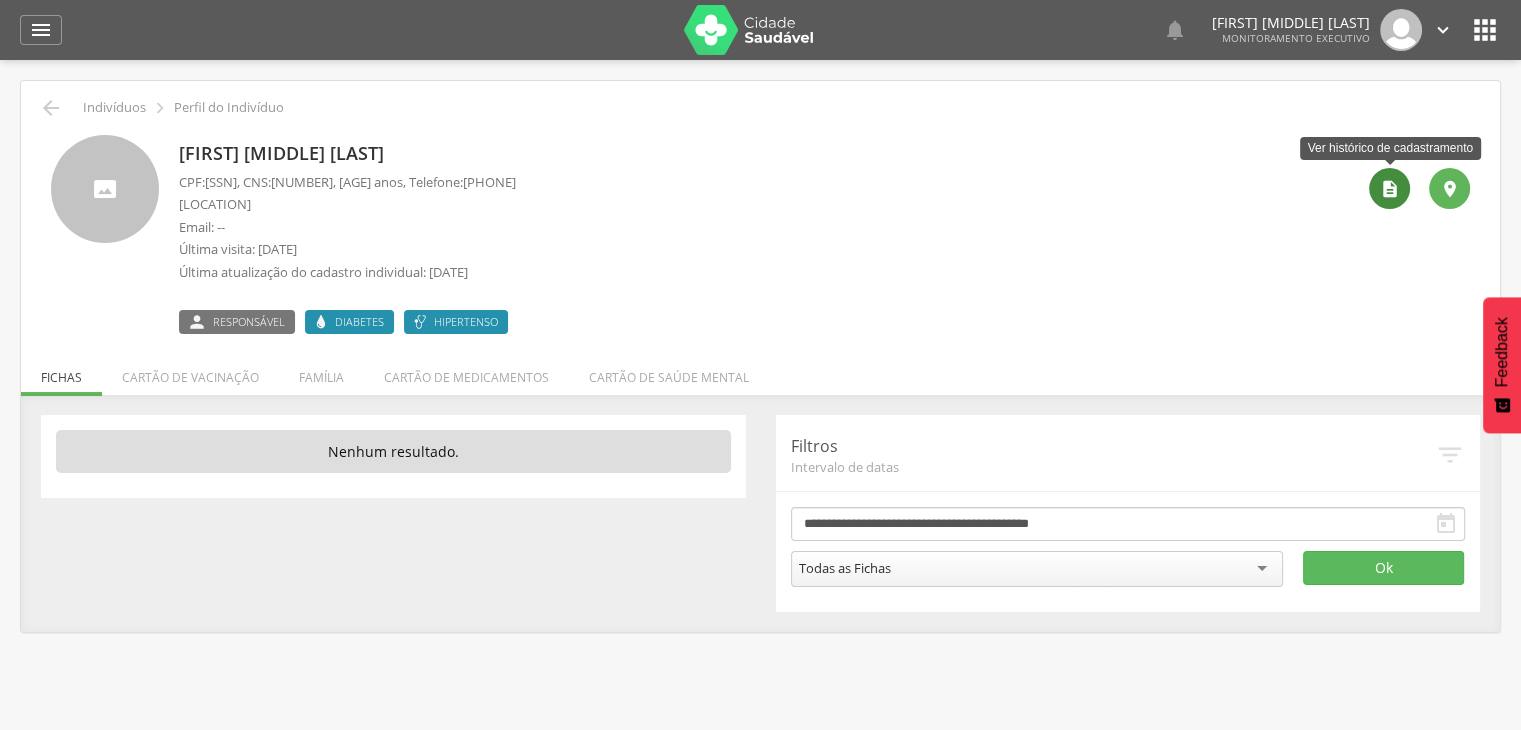 click on "" at bounding box center [1390, 189] 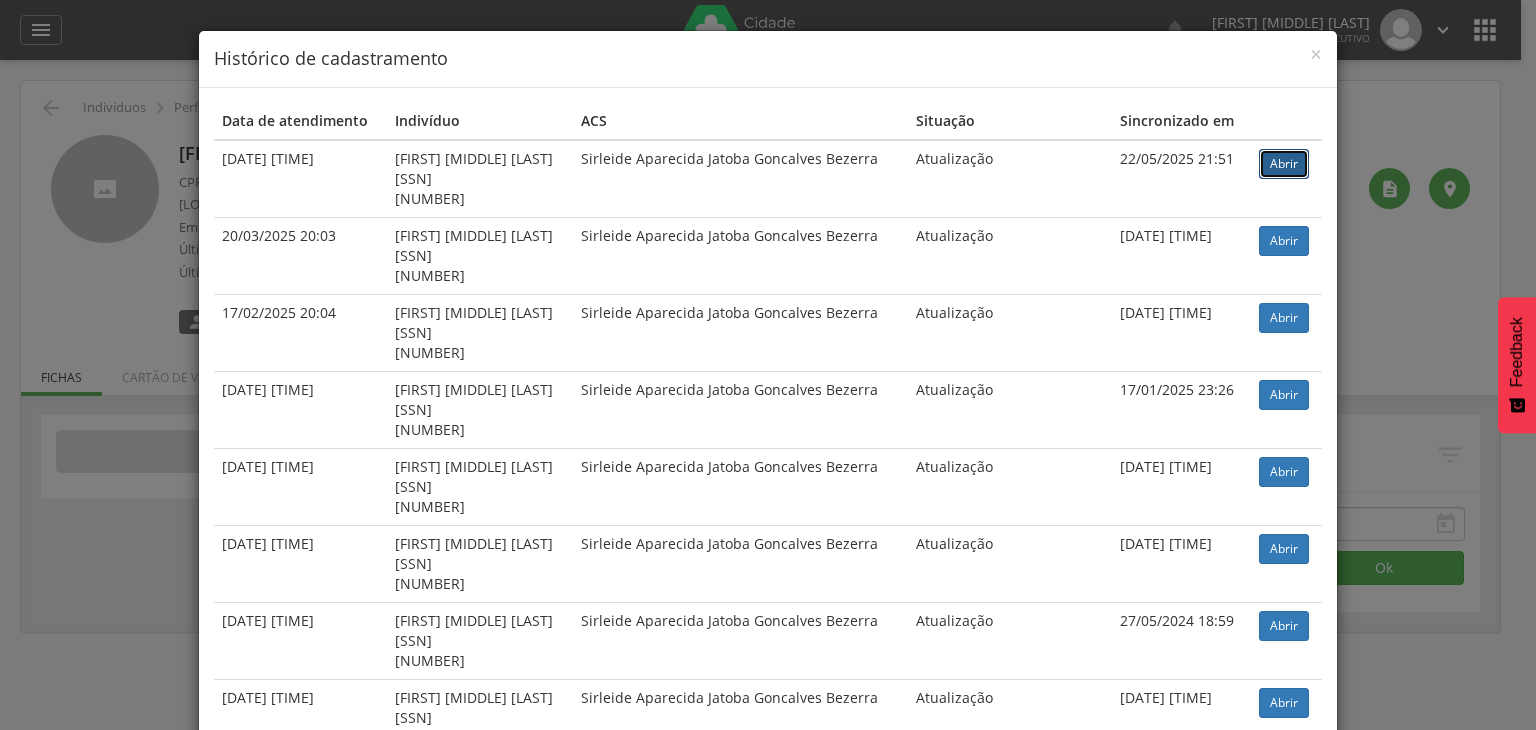 click on "Abrir" at bounding box center [1284, 164] 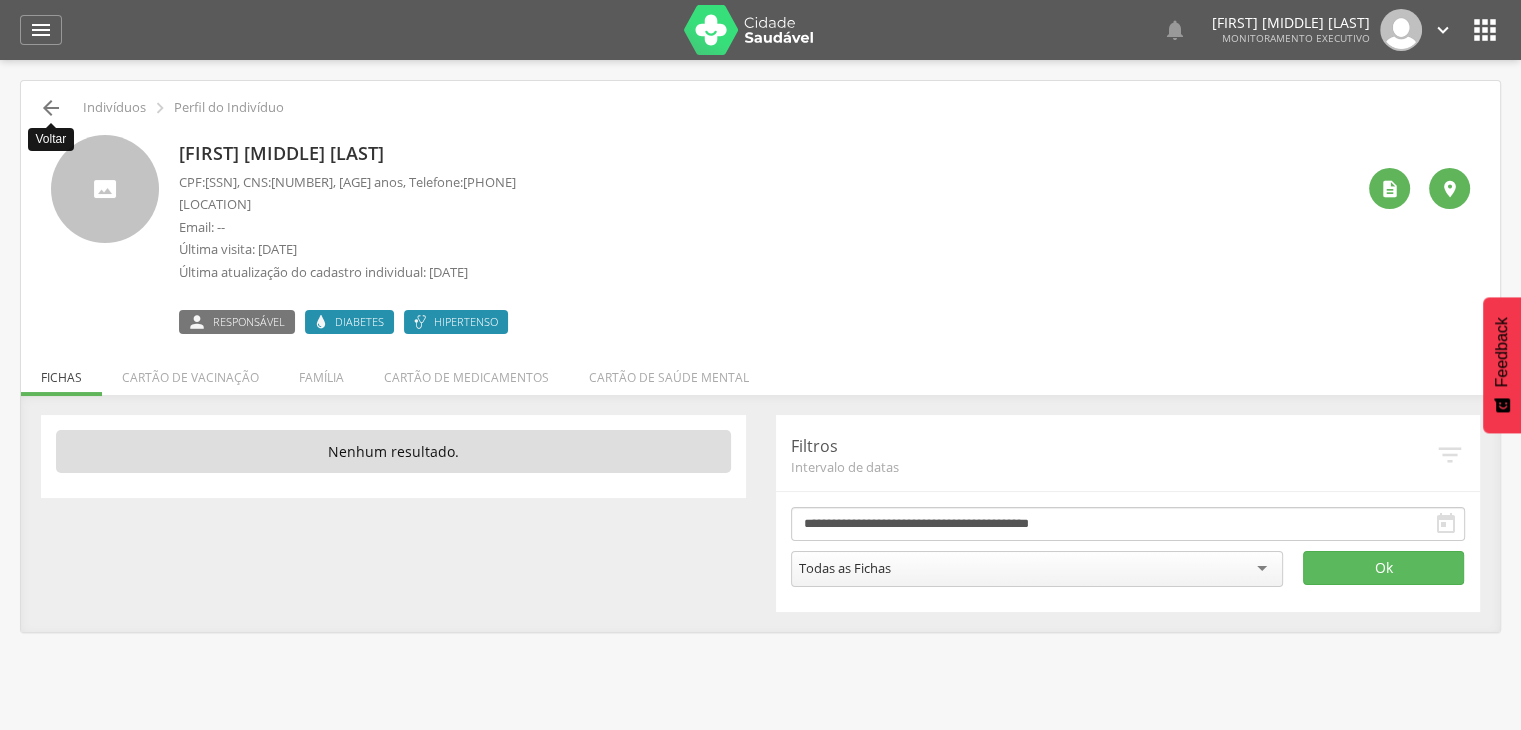 click on "" at bounding box center (51, 108) 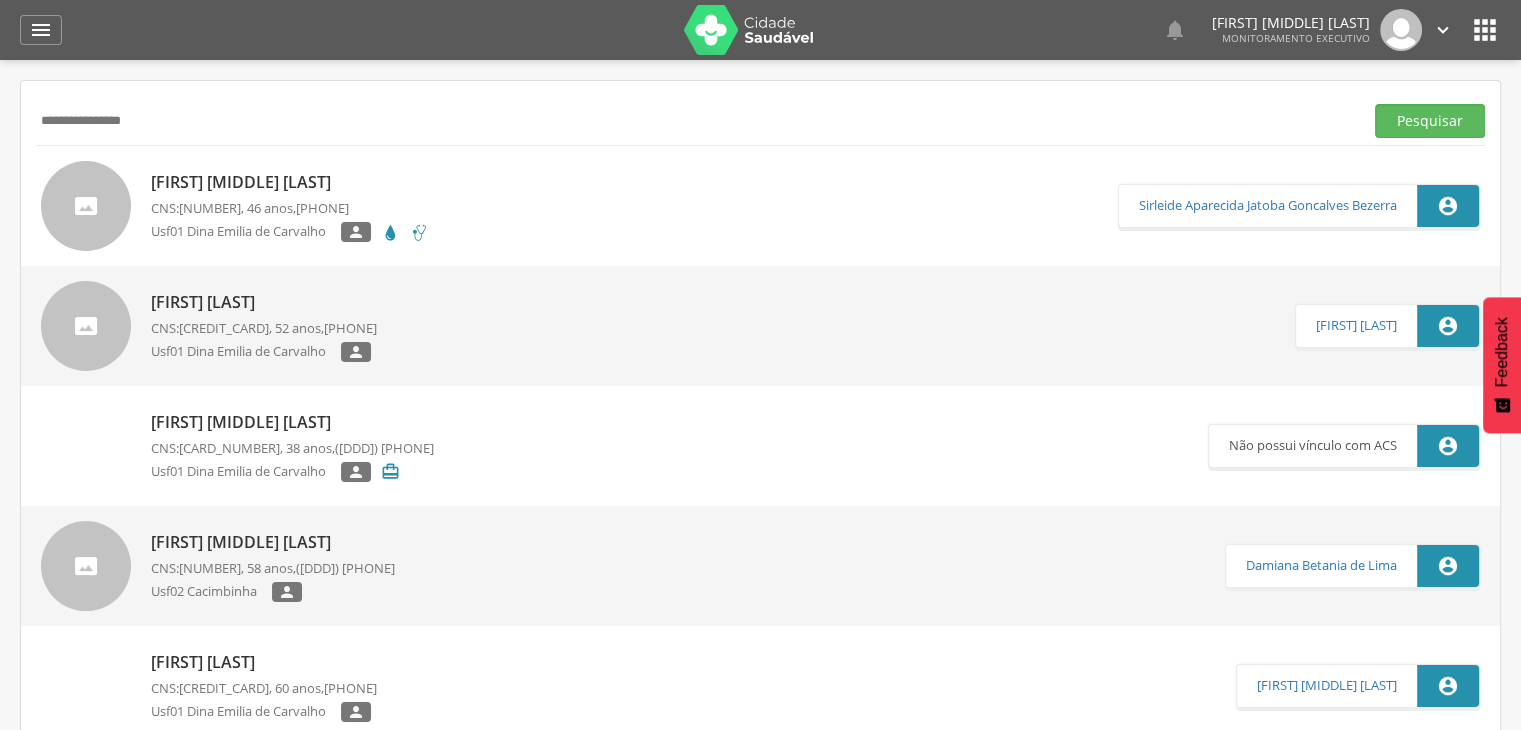 drag, startPoint x: 148, startPoint y: 115, endPoint x: 0, endPoint y: 140, distance: 150.09663 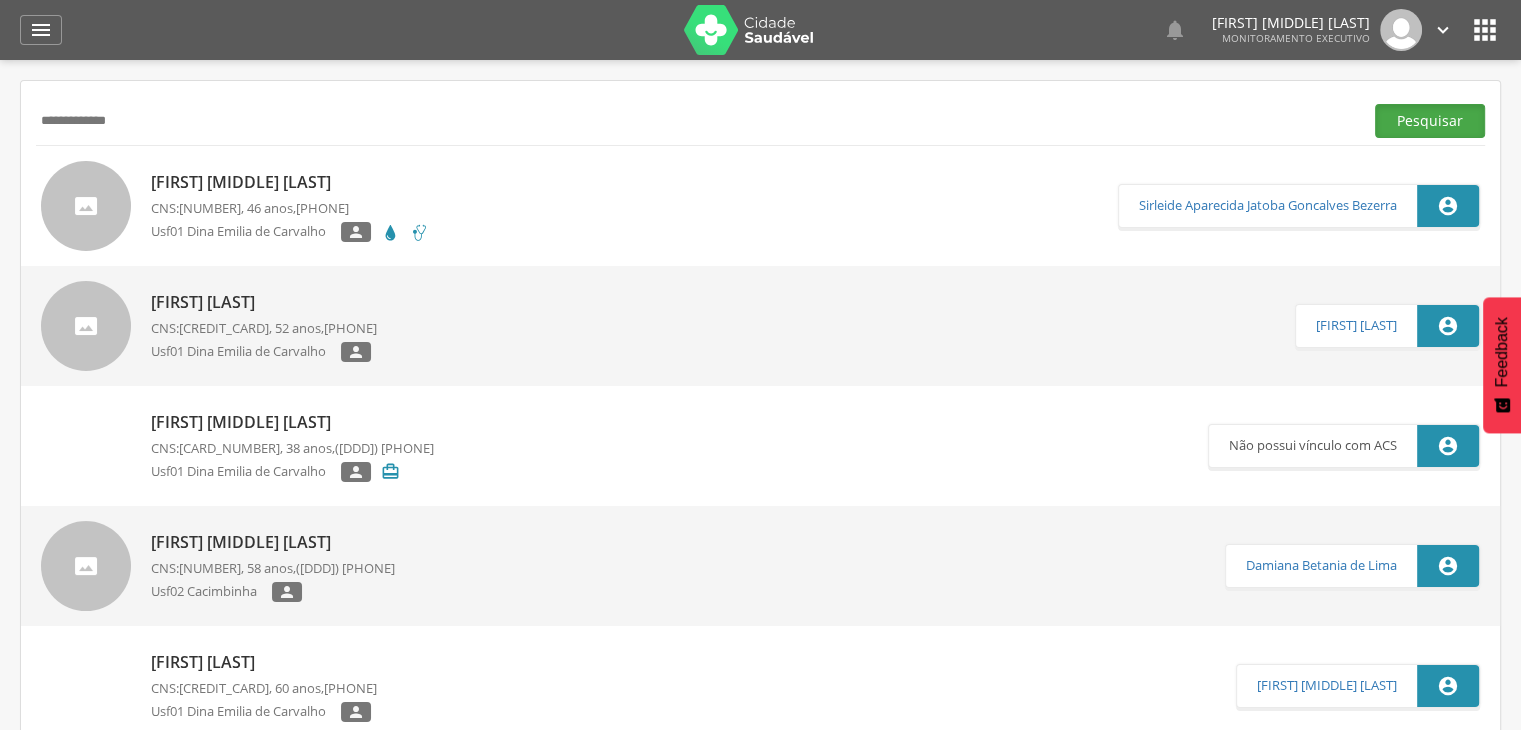 click on "Pesquisar" at bounding box center (1430, 121) 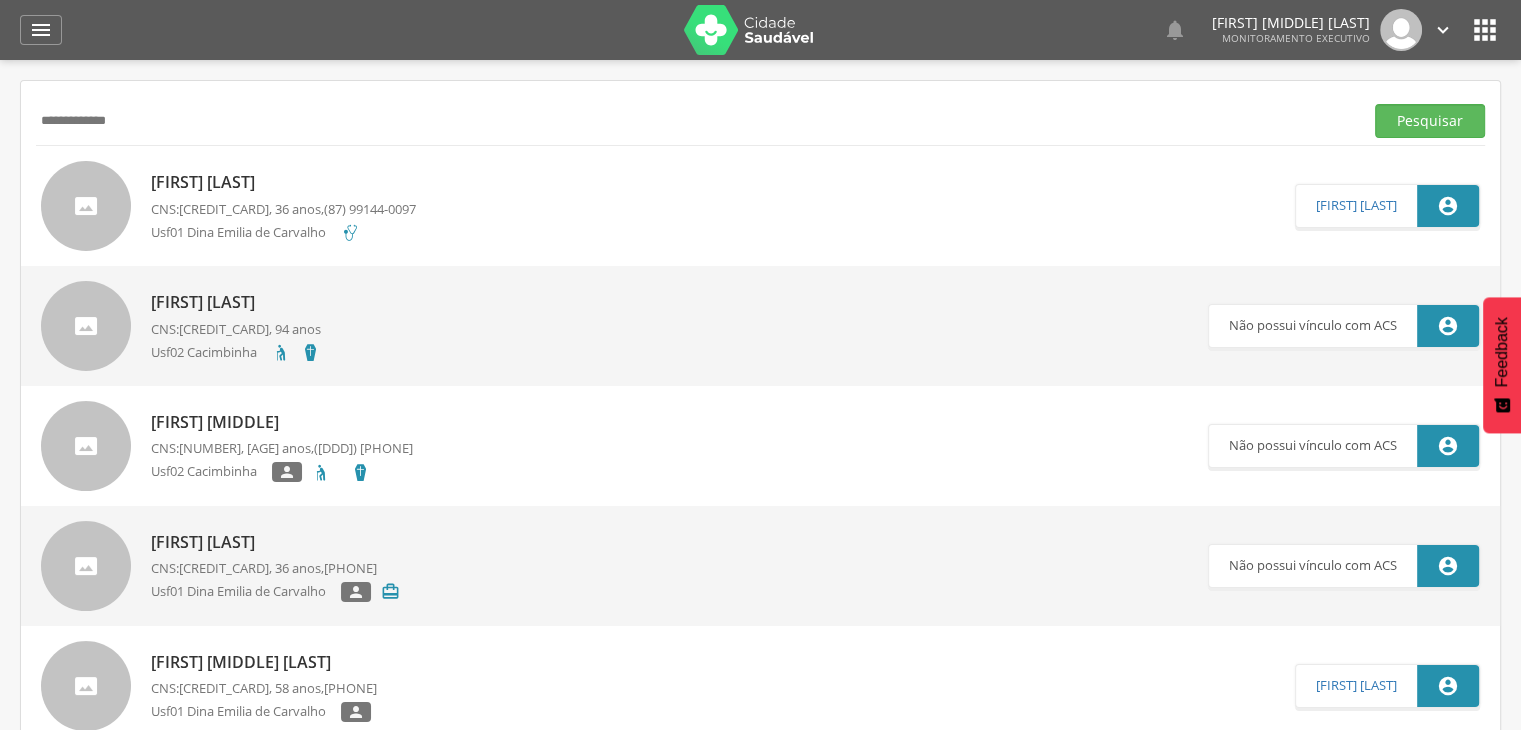 click on "[FIRST] [LAST] CNS: [CARD_NUMBER] , [AGE] anos, [PHONE] [LOCATION]" at bounding box center (283, 205) 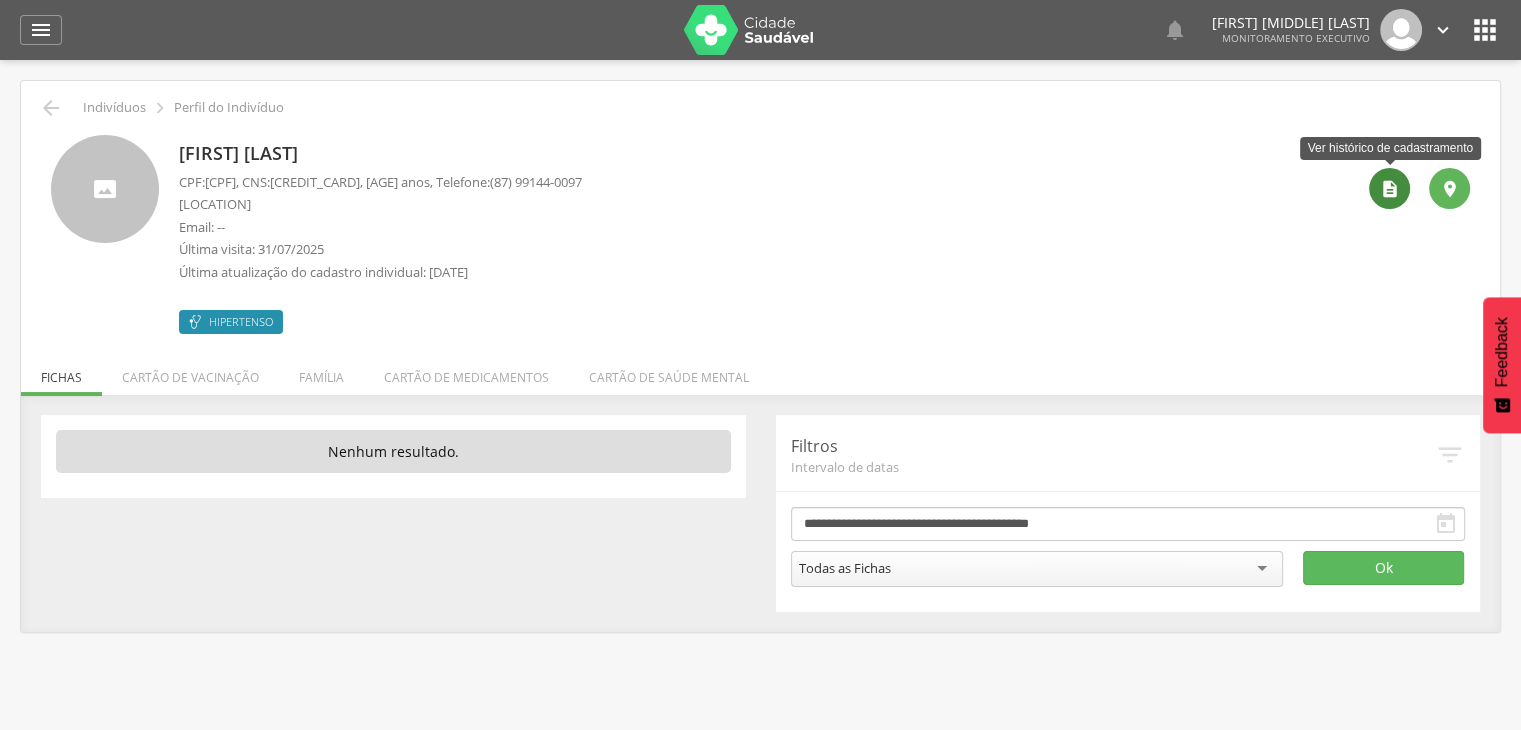click on "" at bounding box center (1390, 189) 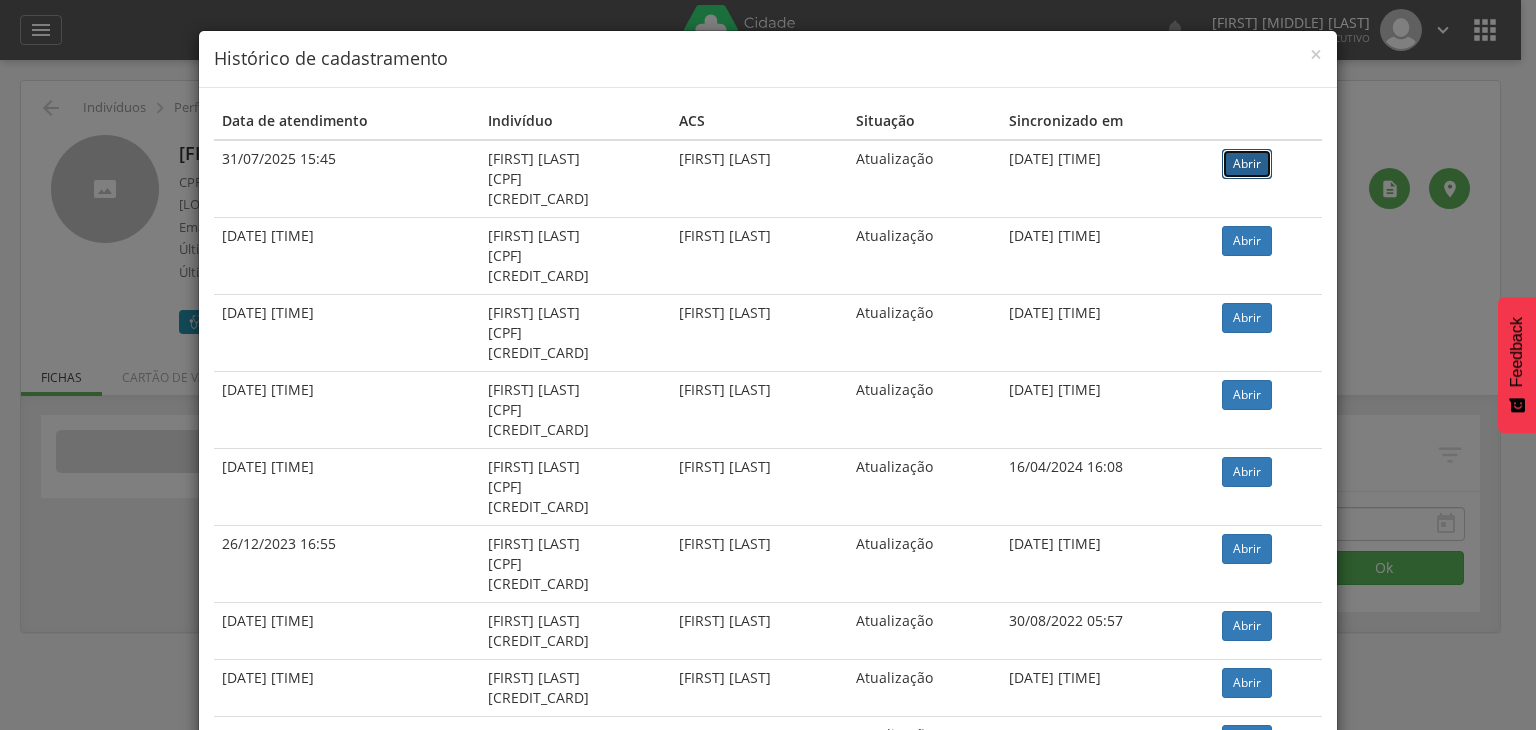 click on "Abrir" at bounding box center [1247, 164] 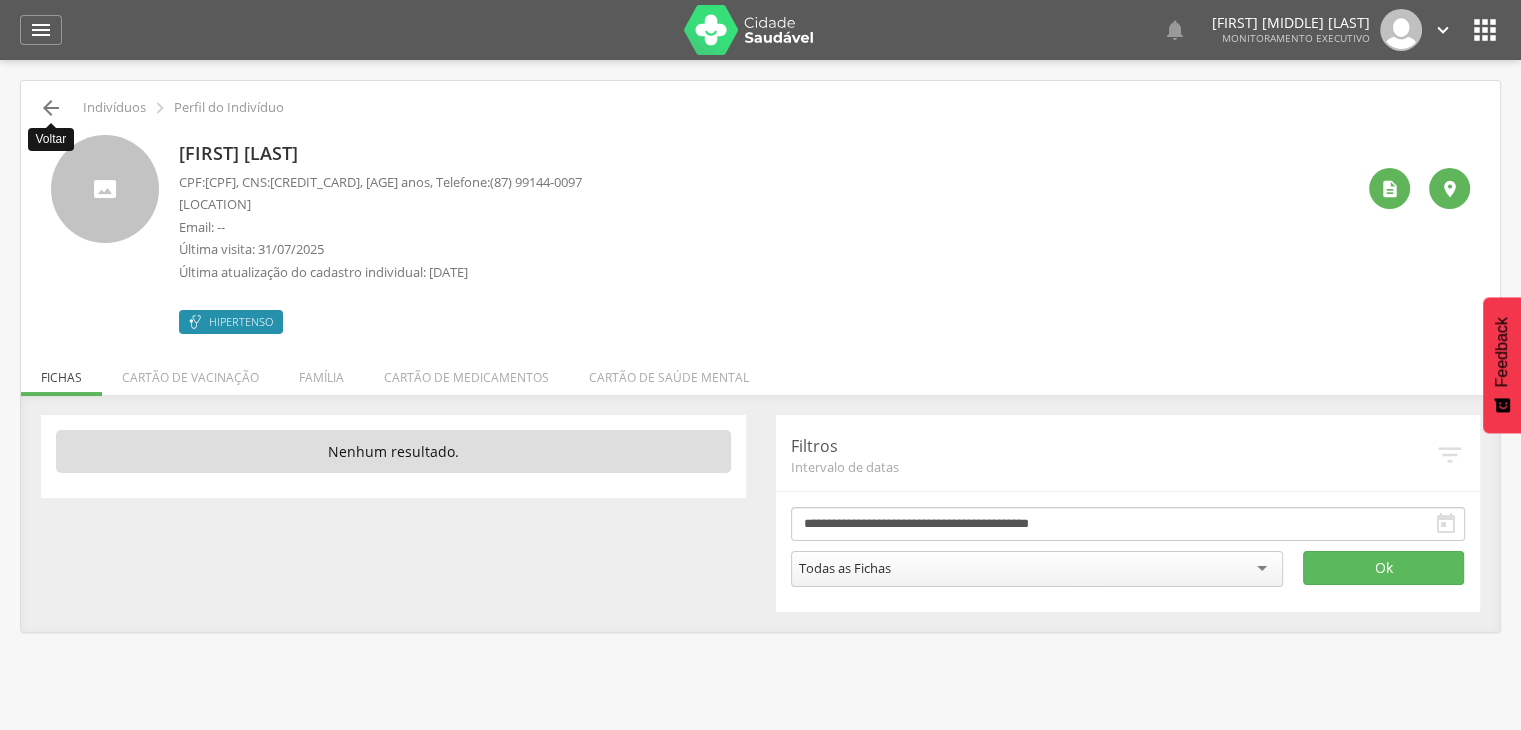 click on "" at bounding box center (51, 108) 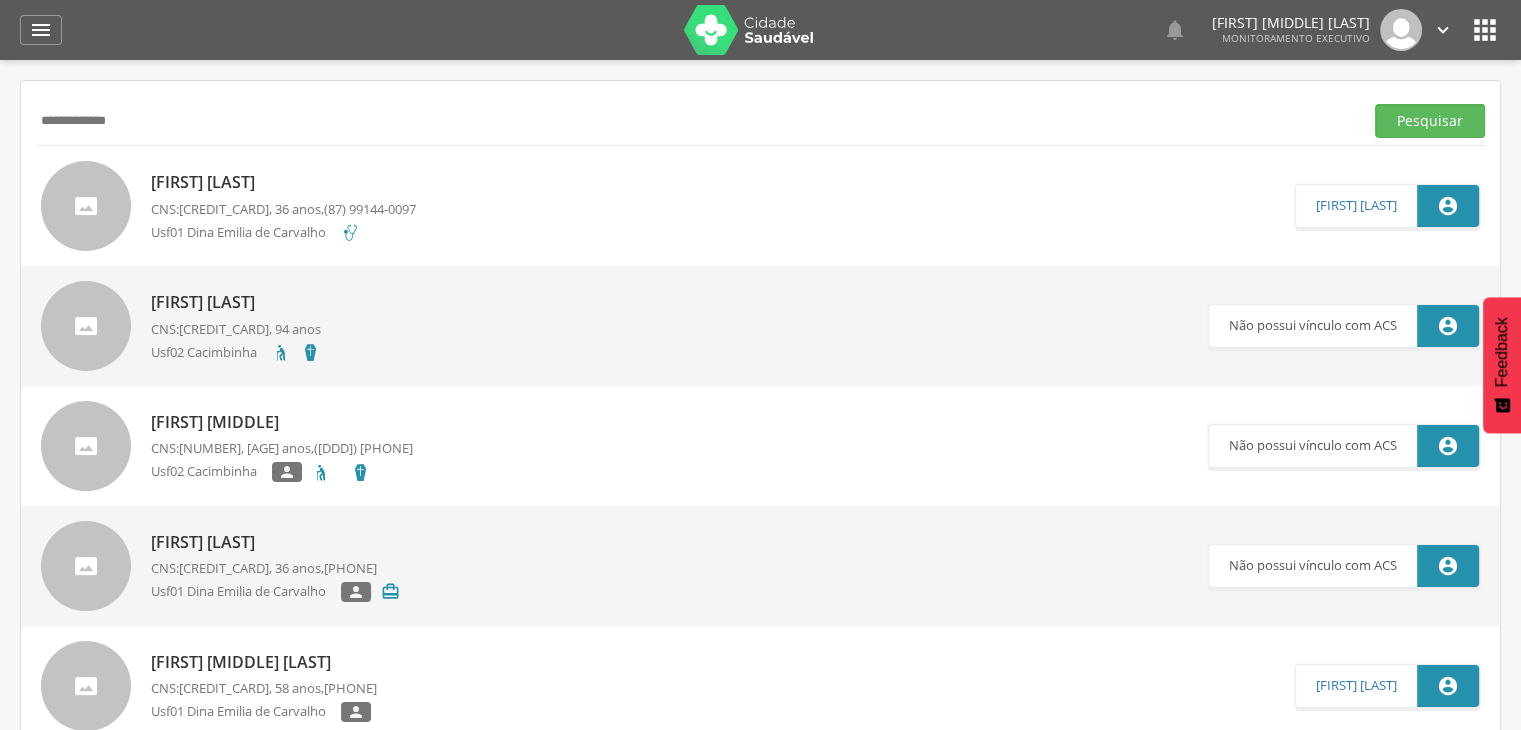 drag, startPoint x: 132, startPoint y: 120, endPoint x: 0, endPoint y: 130, distance: 132.37825 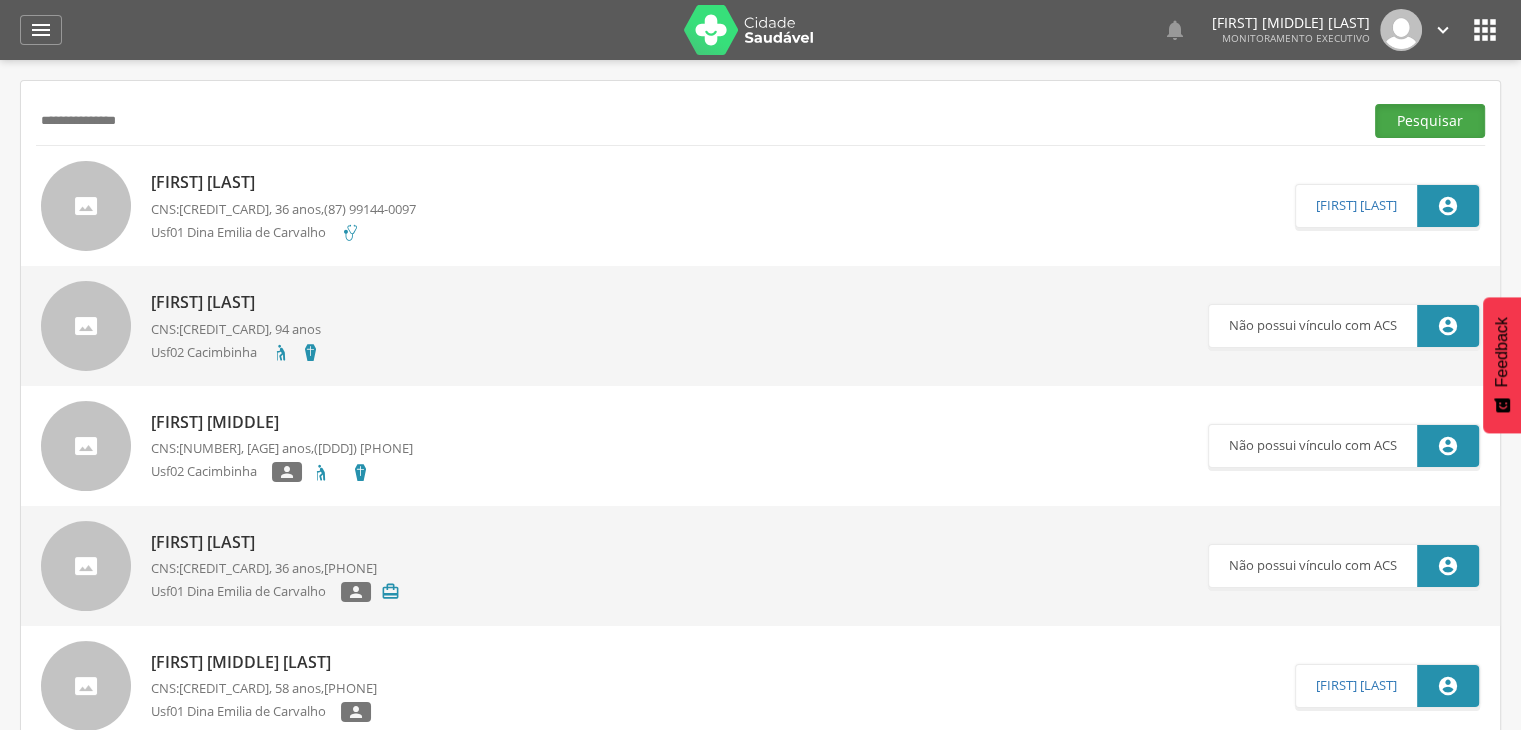 click on "Pesquisar" at bounding box center [1430, 121] 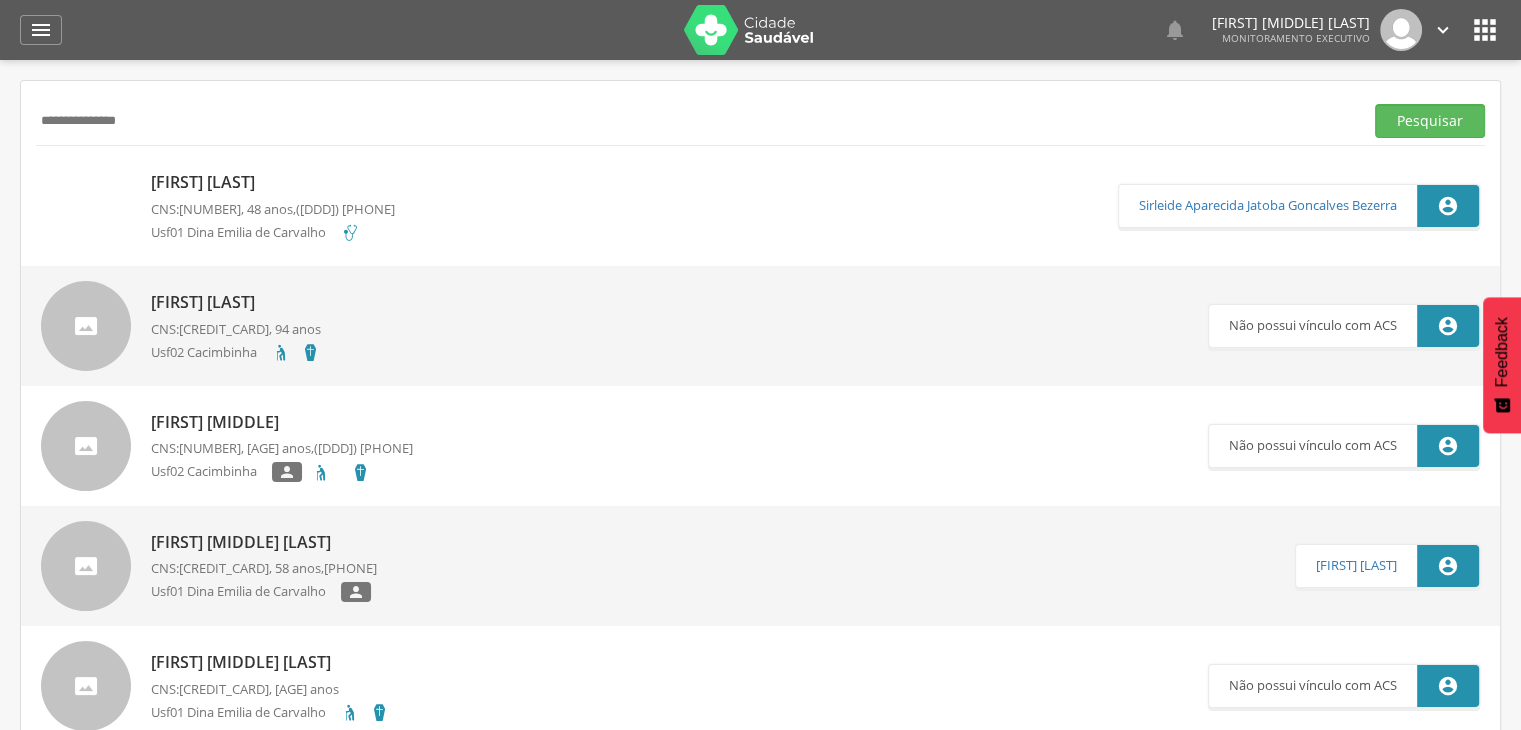 click on "[FIRST] [LAST]" at bounding box center (273, 182) 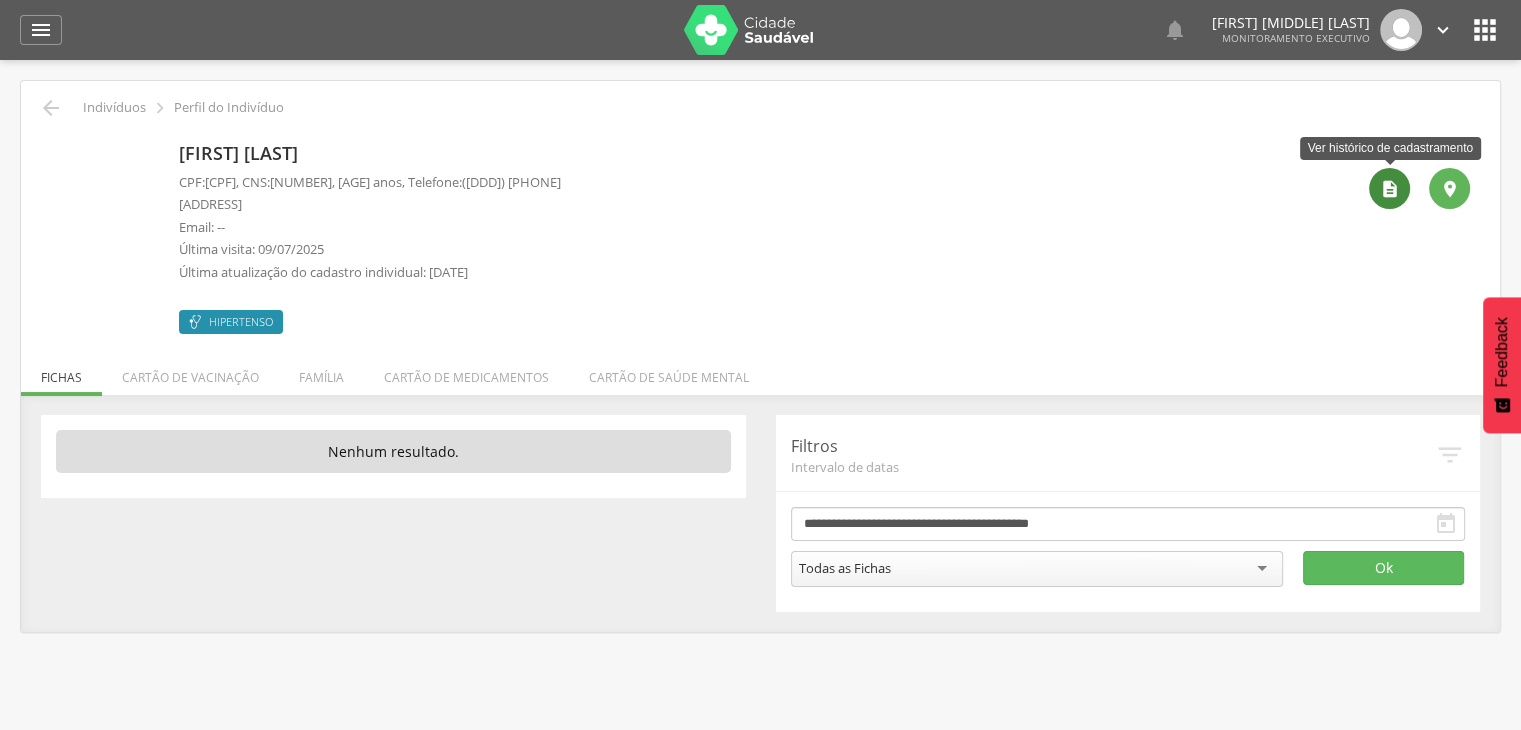 click on "" at bounding box center [1390, 189] 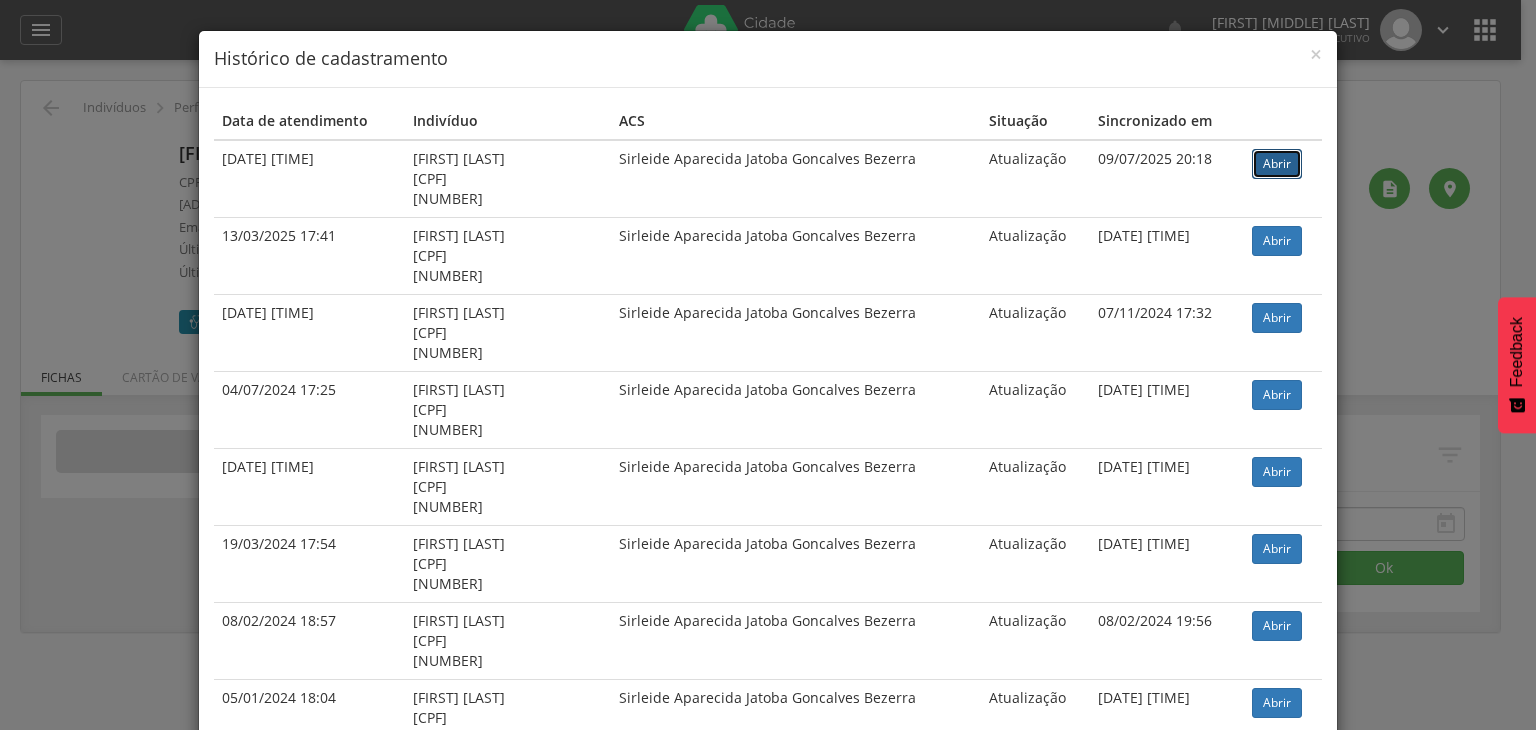 click on "Abrir" at bounding box center [1277, 164] 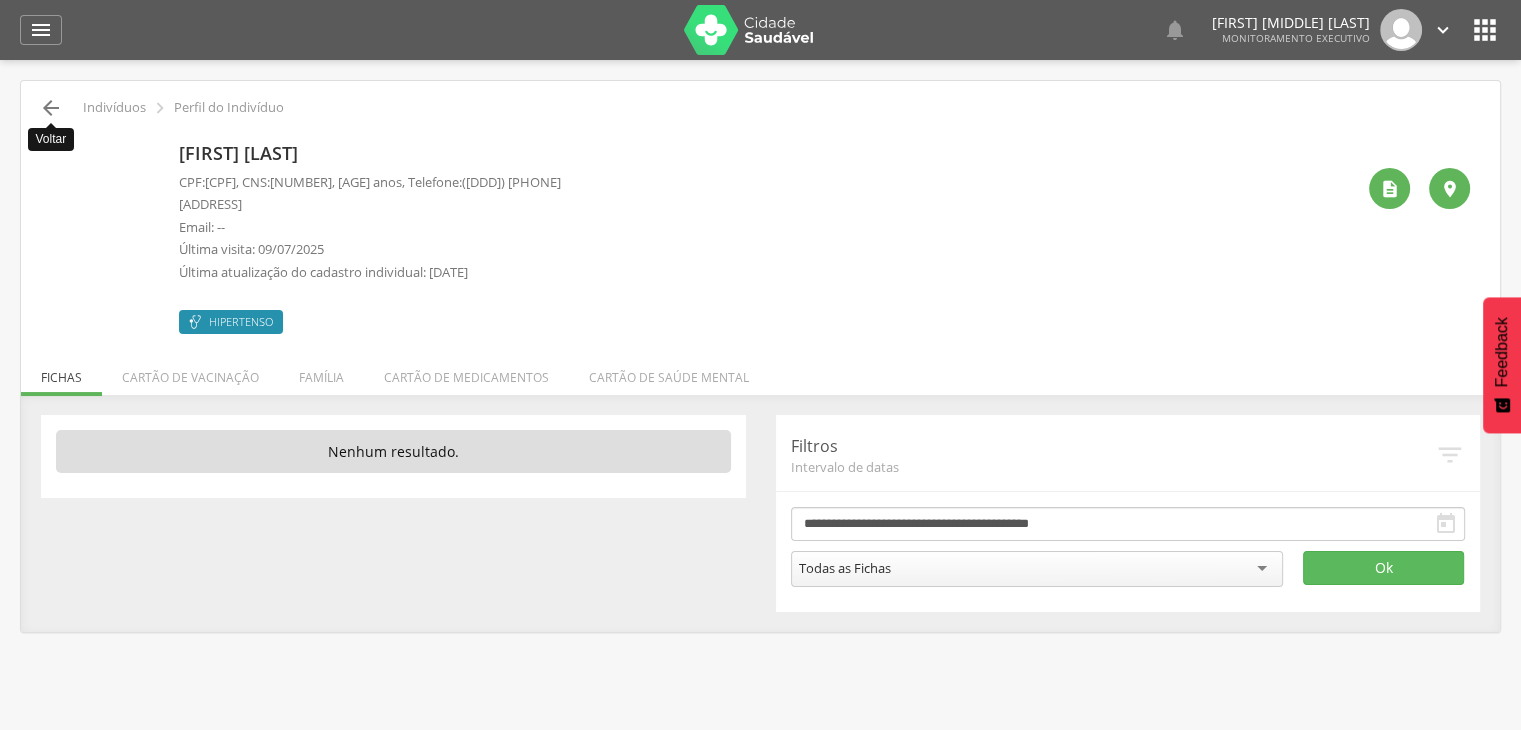 click on "" at bounding box center [51, 108] 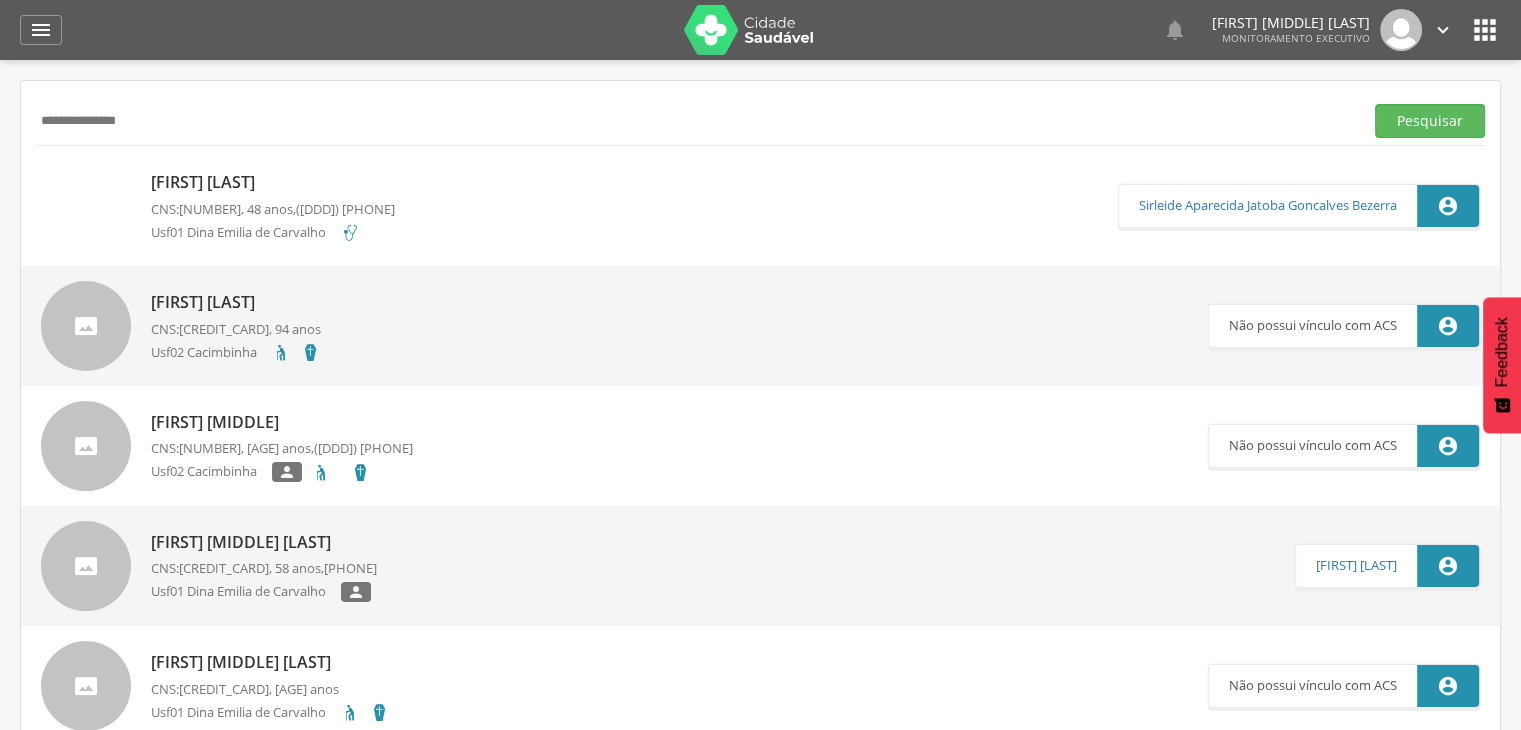 drag, startPoint x: 188, startPoint y: 112, endPoint x: 0, endPoint y: 110, distance: 188.01064 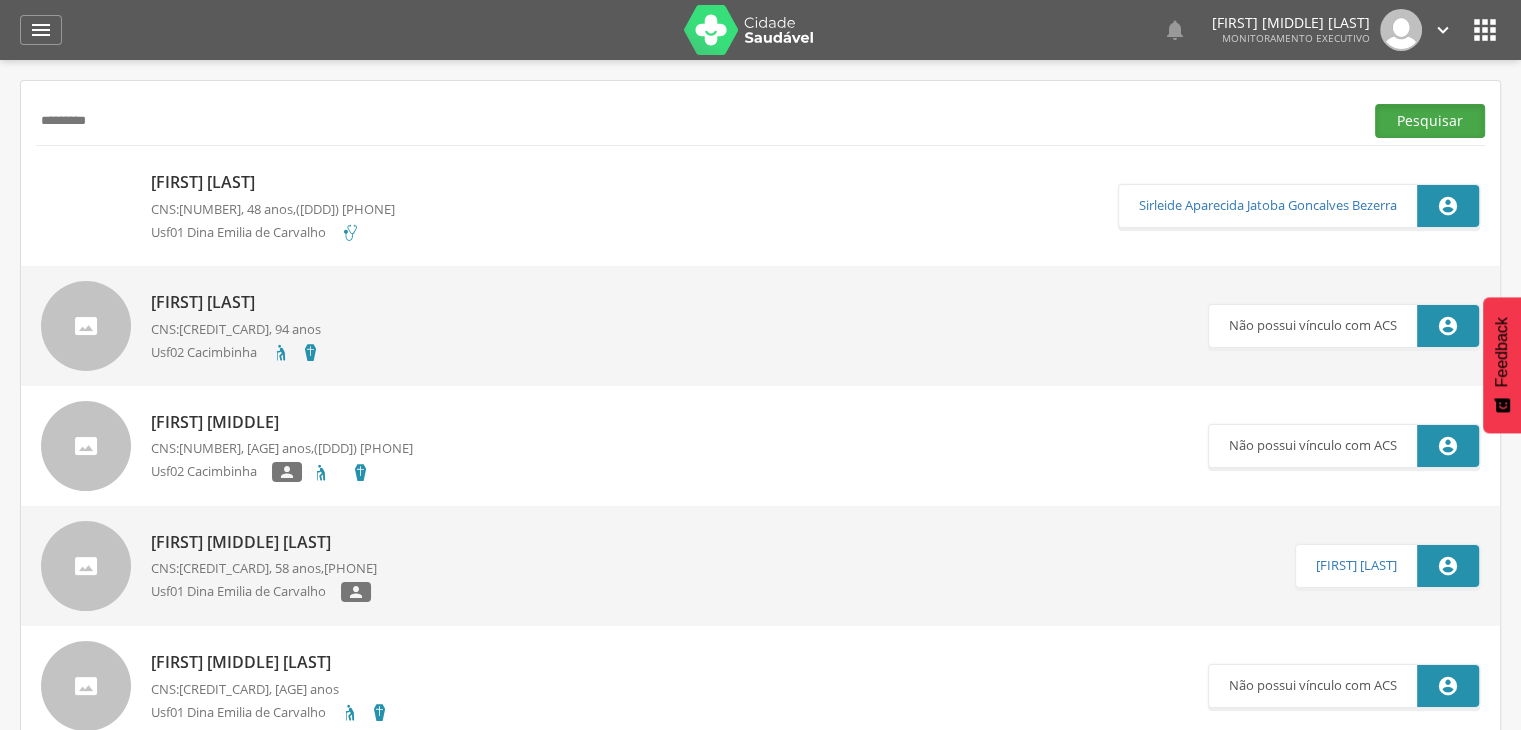 click on "Pesquisar" at bounding box center [1430, 121] 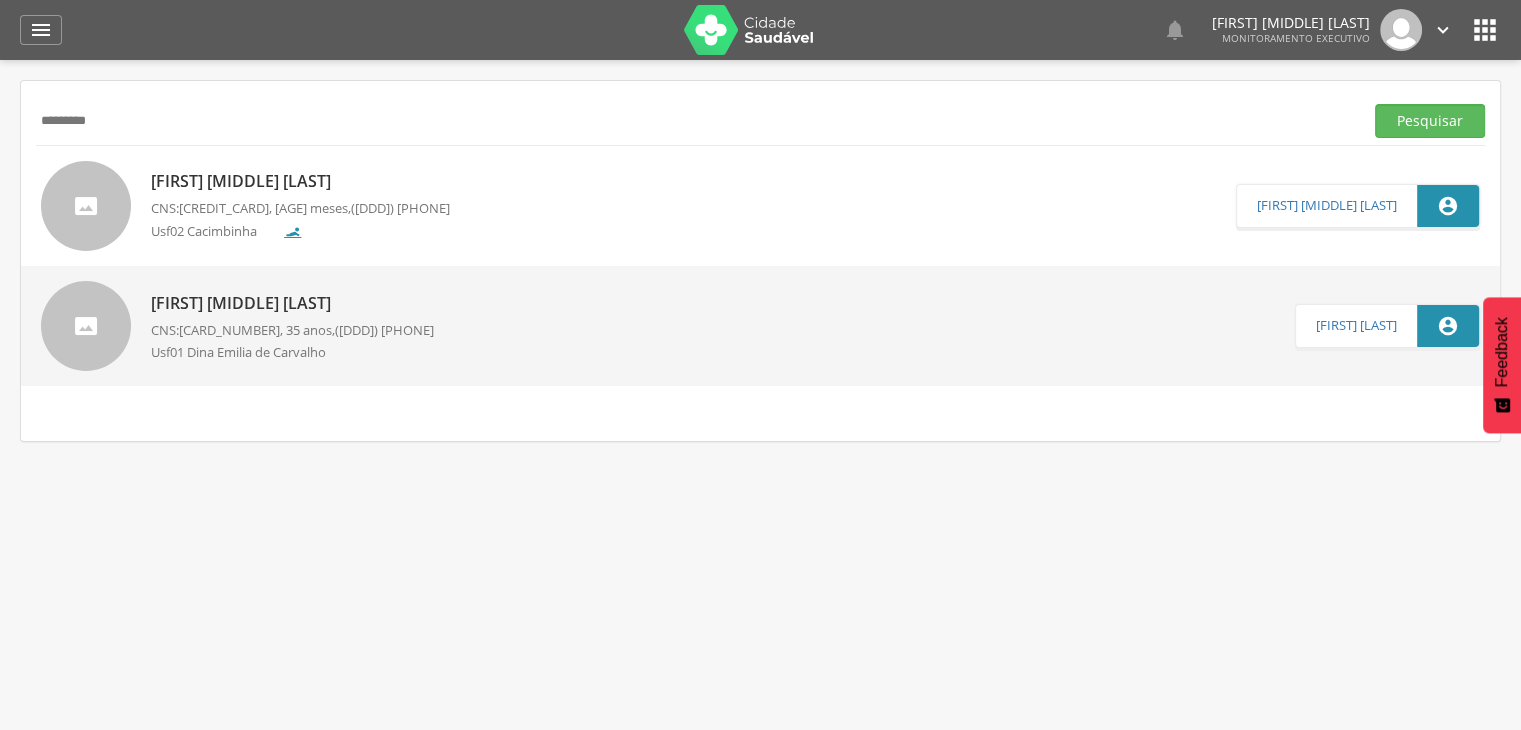 click on "*********" at bounding box center [695, 121] 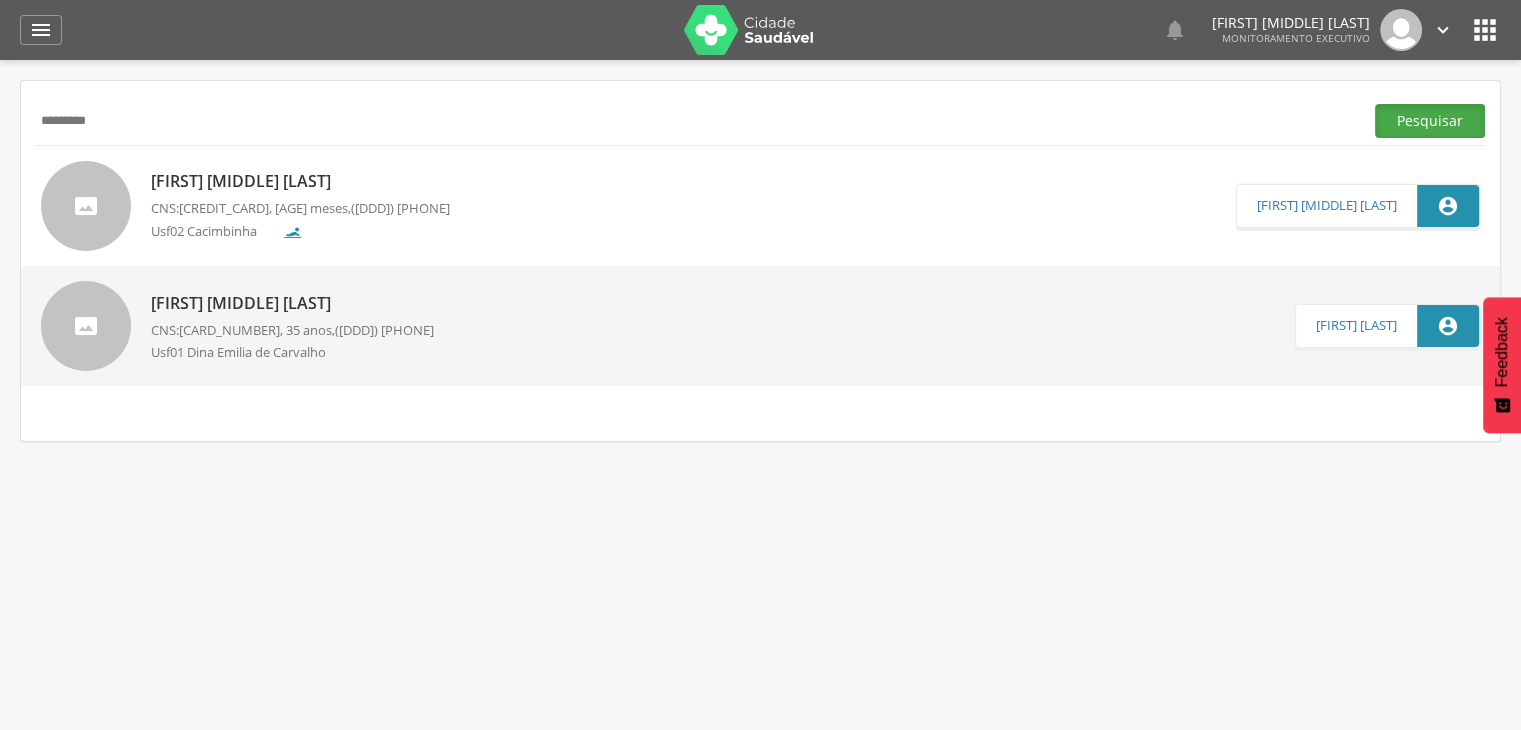 click on "Pesquisar" at bounding box center (1430, 121) 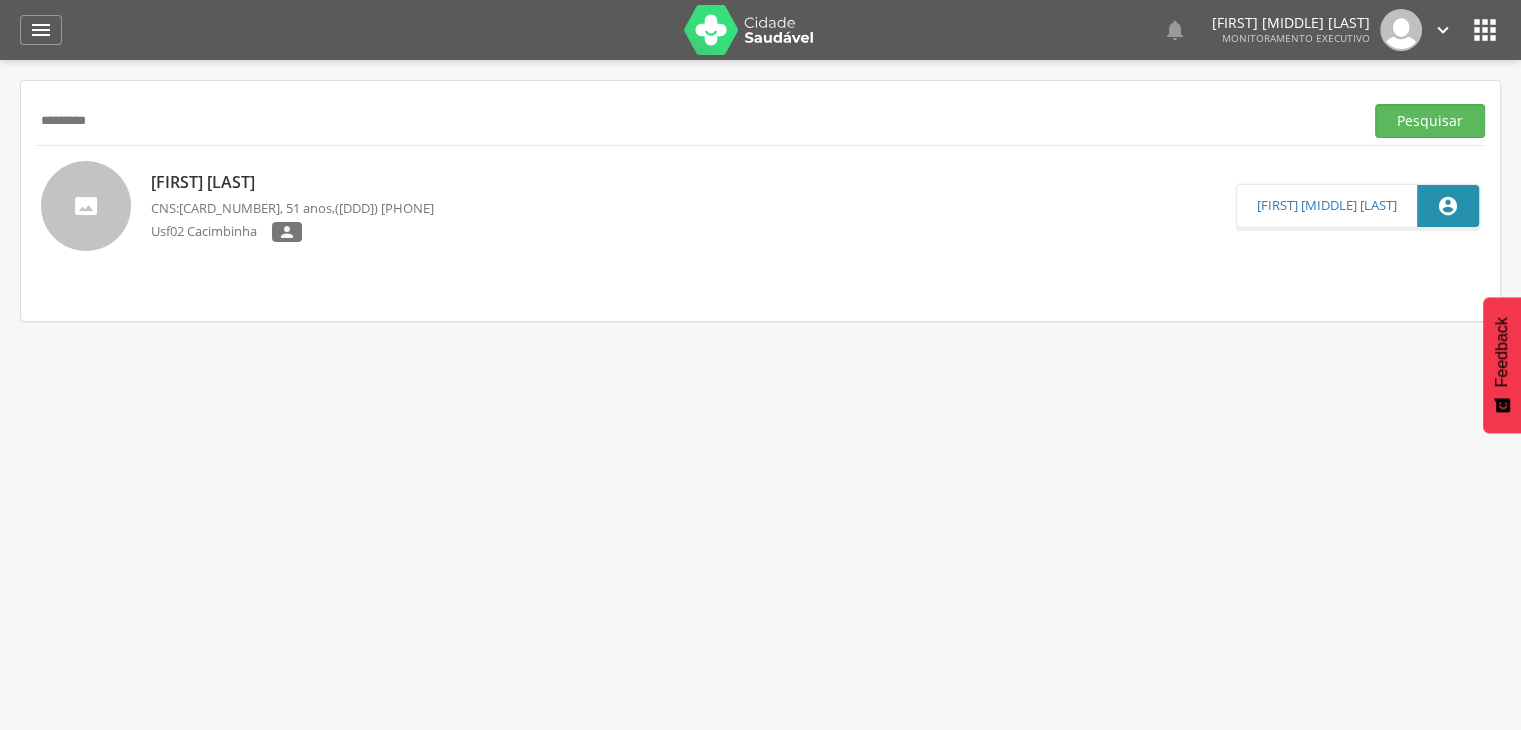 click on "*********" at bounding box center (695, 121) 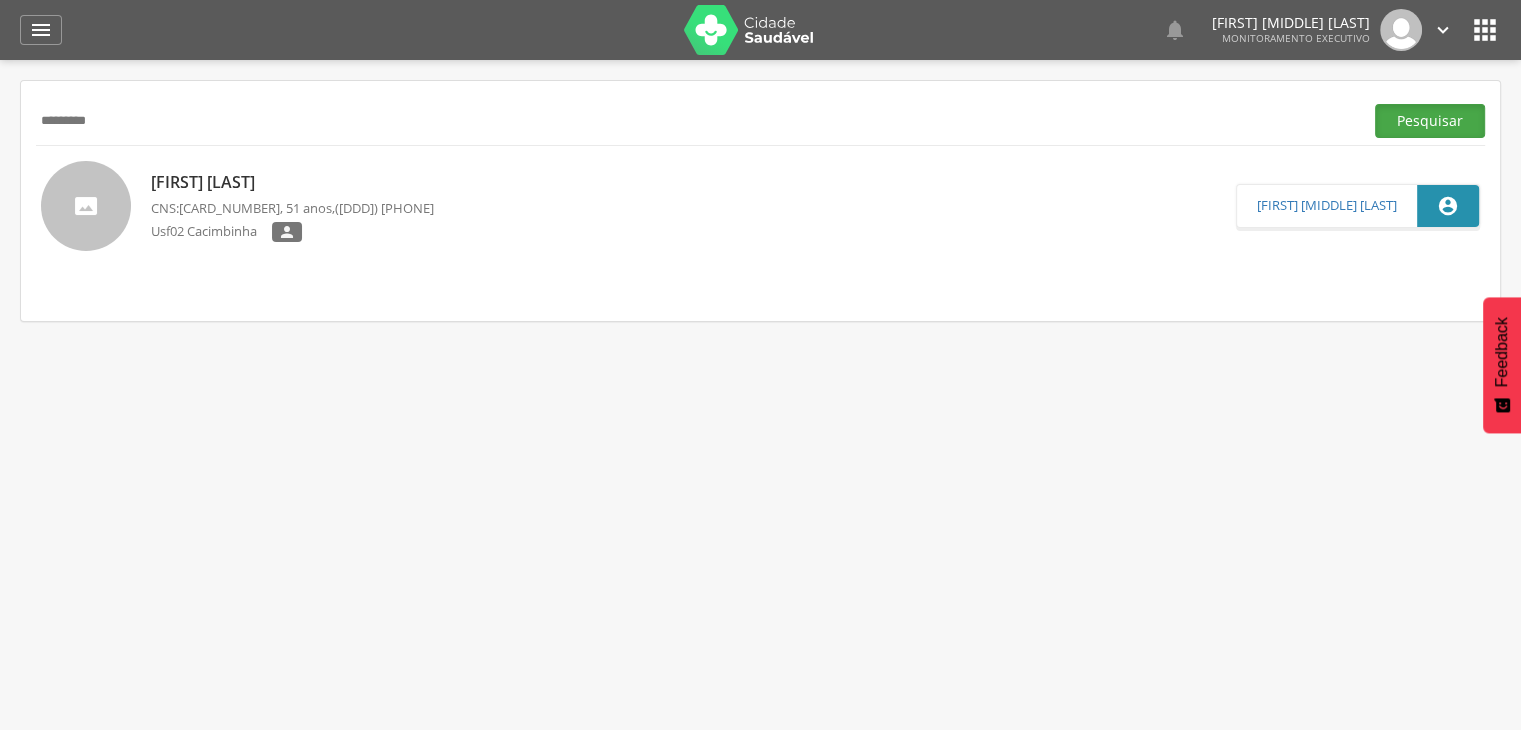 click on "Pesquisar" at bounding box center [1430, 121] 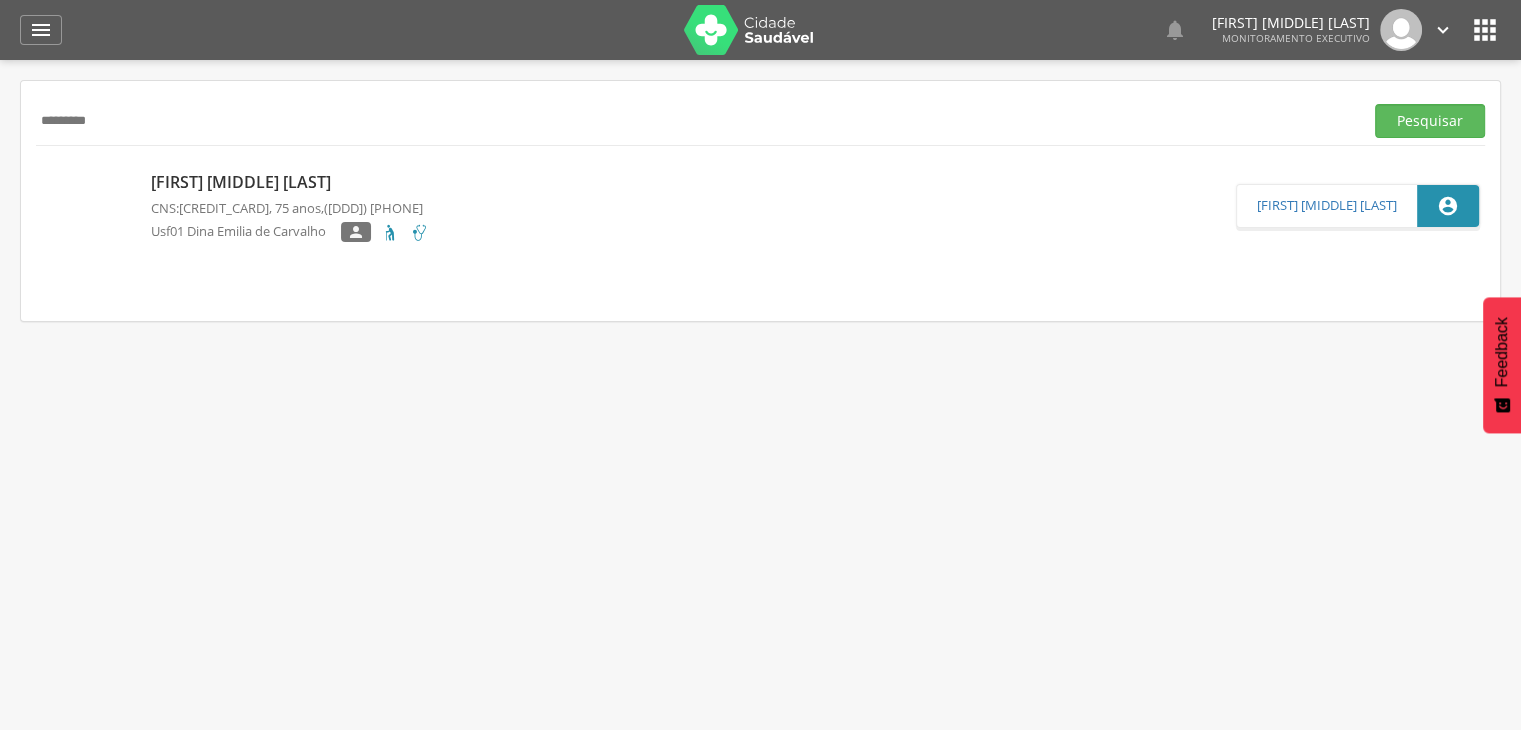 click on "[FIRST] [MIDDLE] [LAST]" at bounding box center [290, 182] 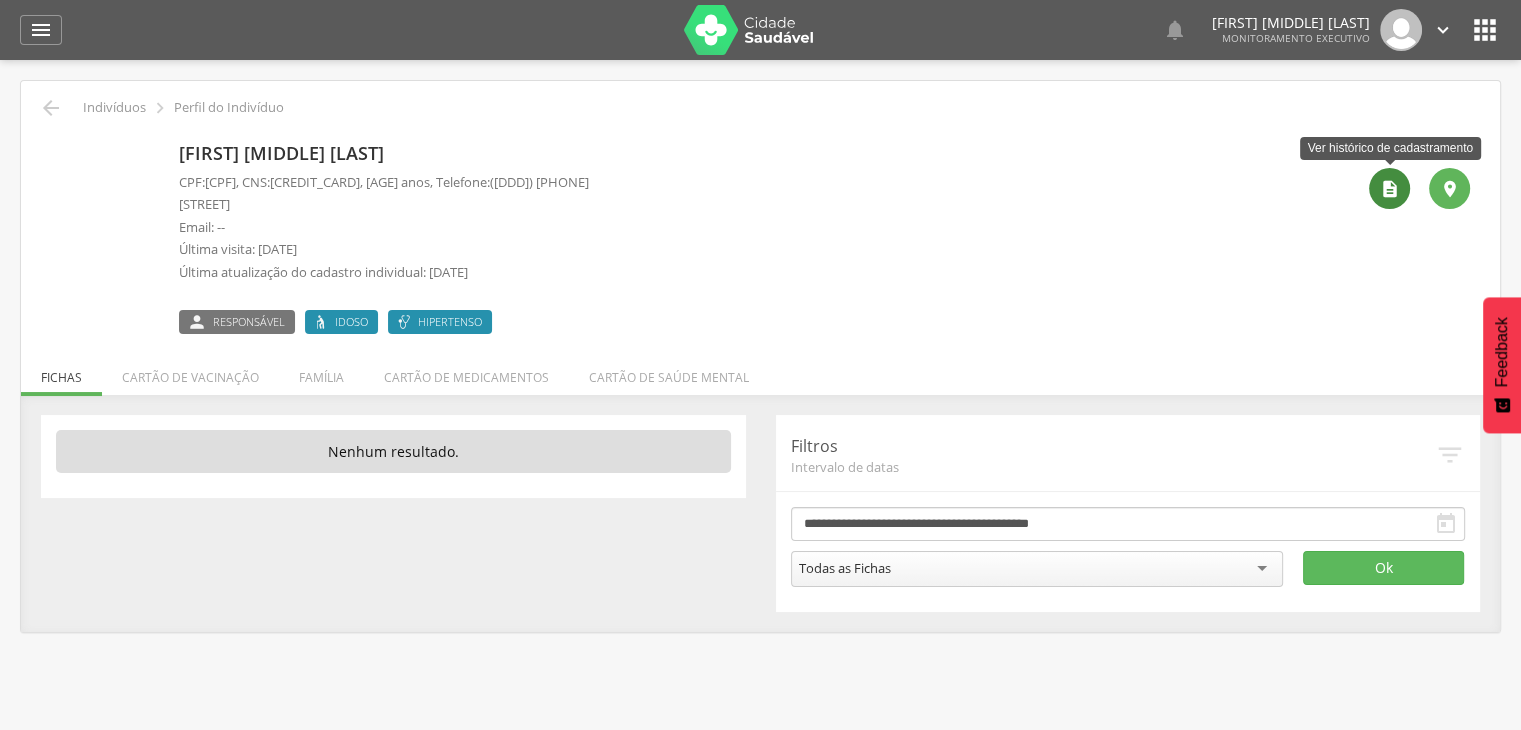 click on "" at bounding box center [1390, 189] 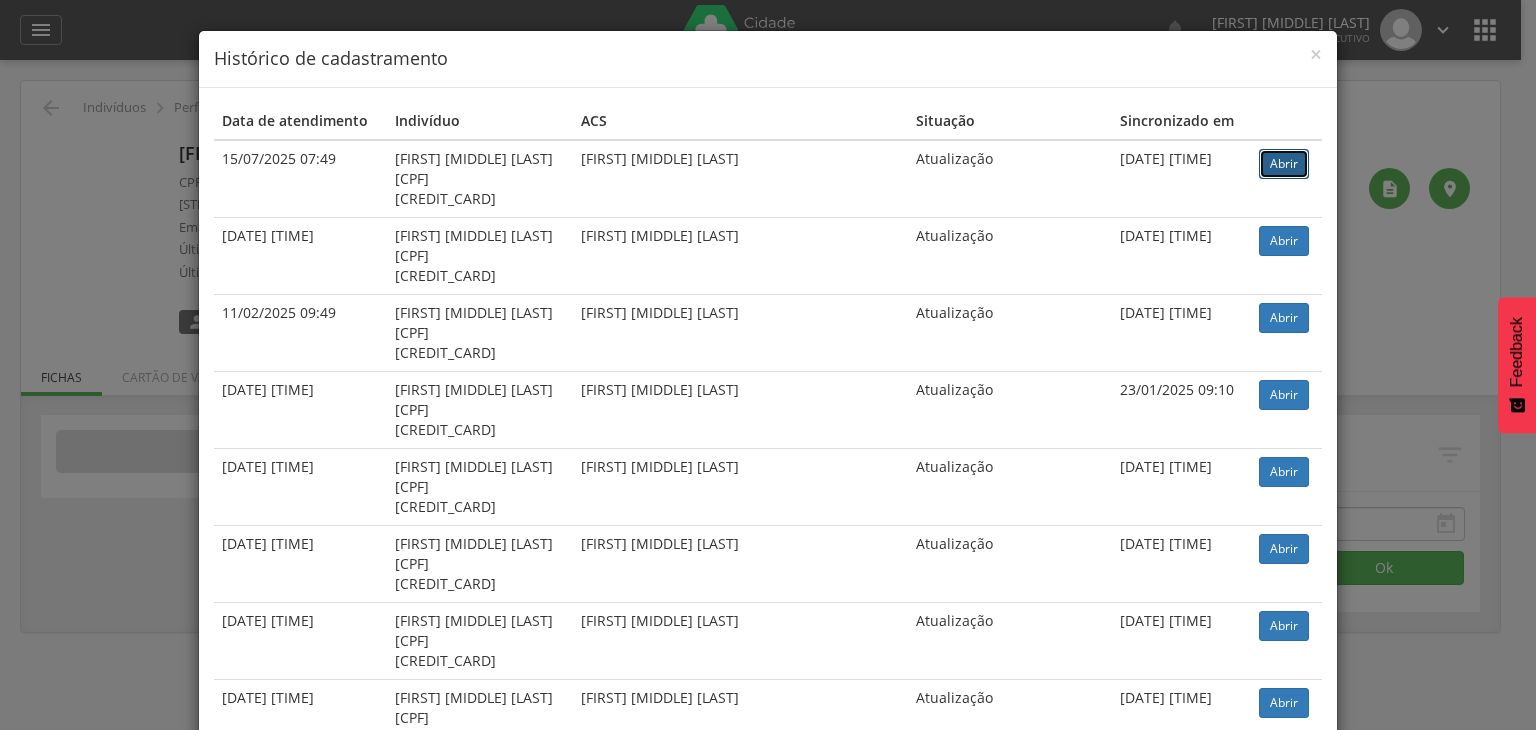 click on "Abrir" at bounding box center [1284, 164] 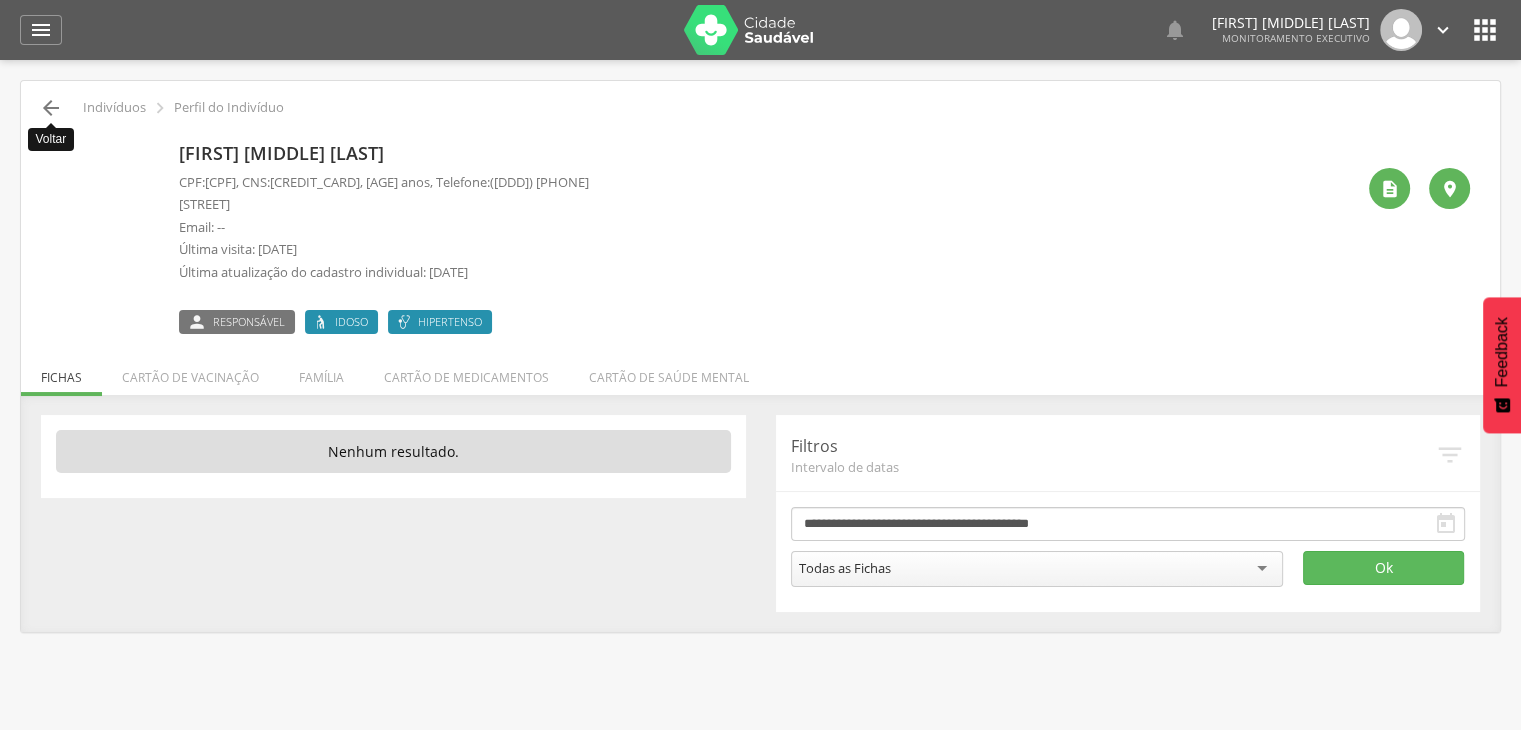 click on "" at bounding box center (51, 108) 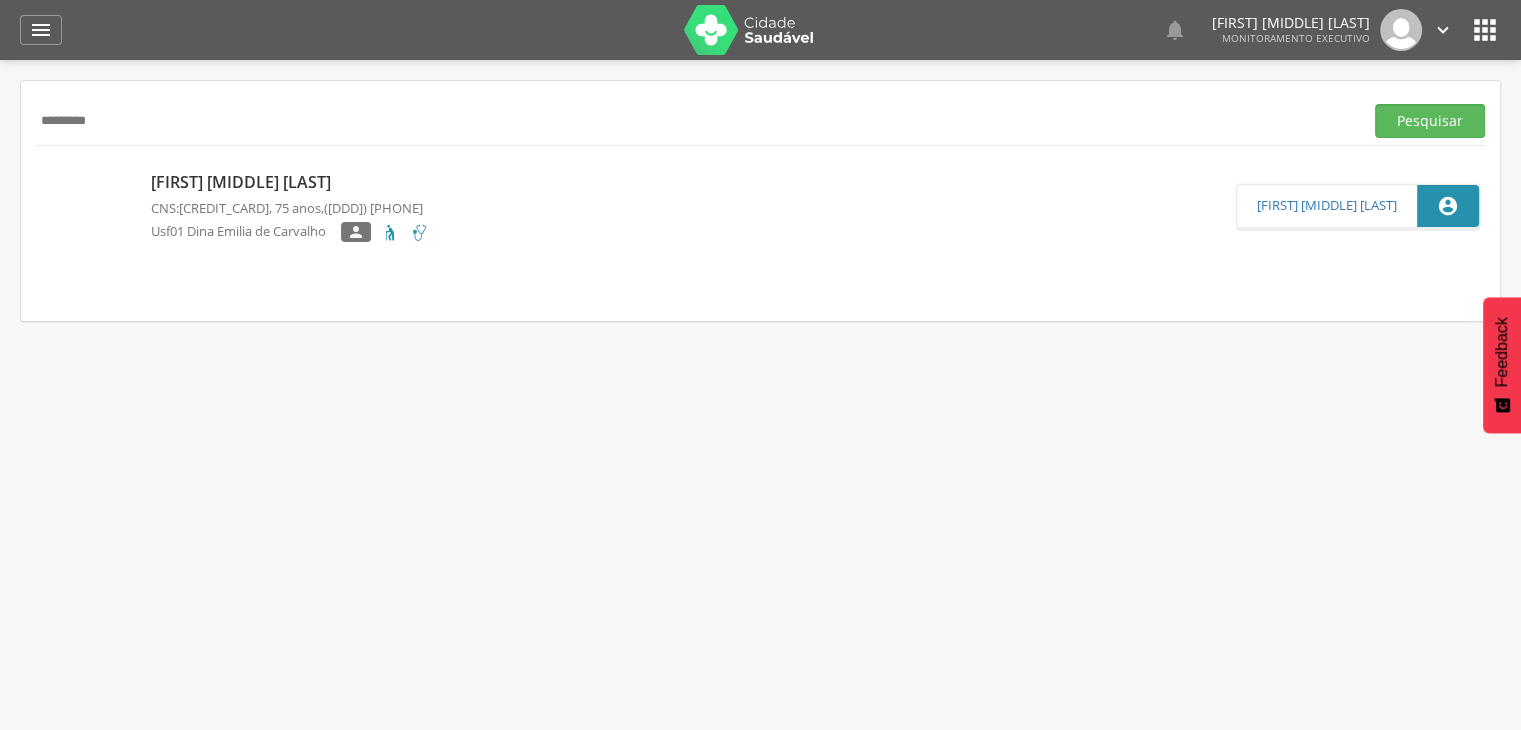 drag, startPoint x: 119, startPoint y: 117, endPoint x: 0, endPoint y: 129, distance: 119.60351 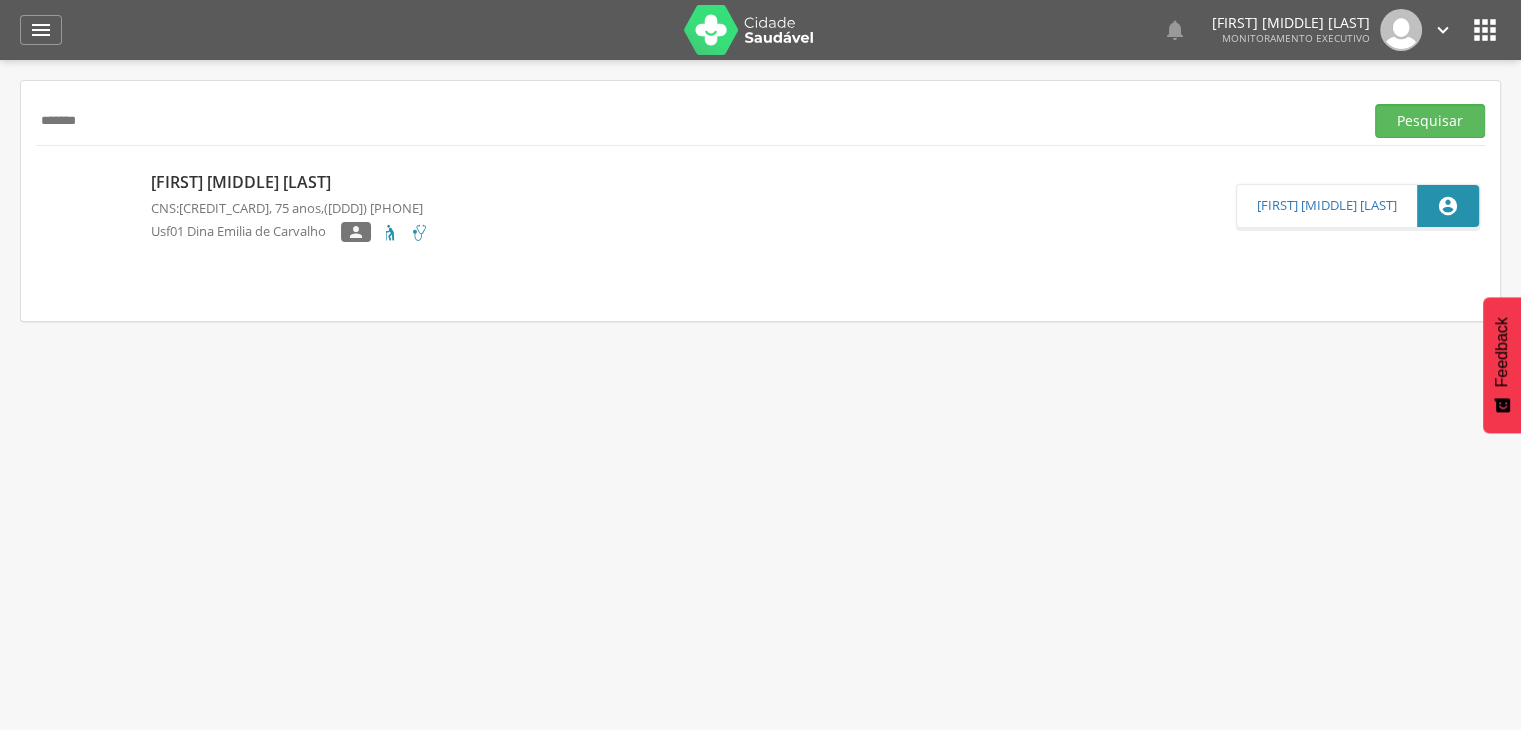 click on "Pesquisar" at bounding box center (1430, 121) 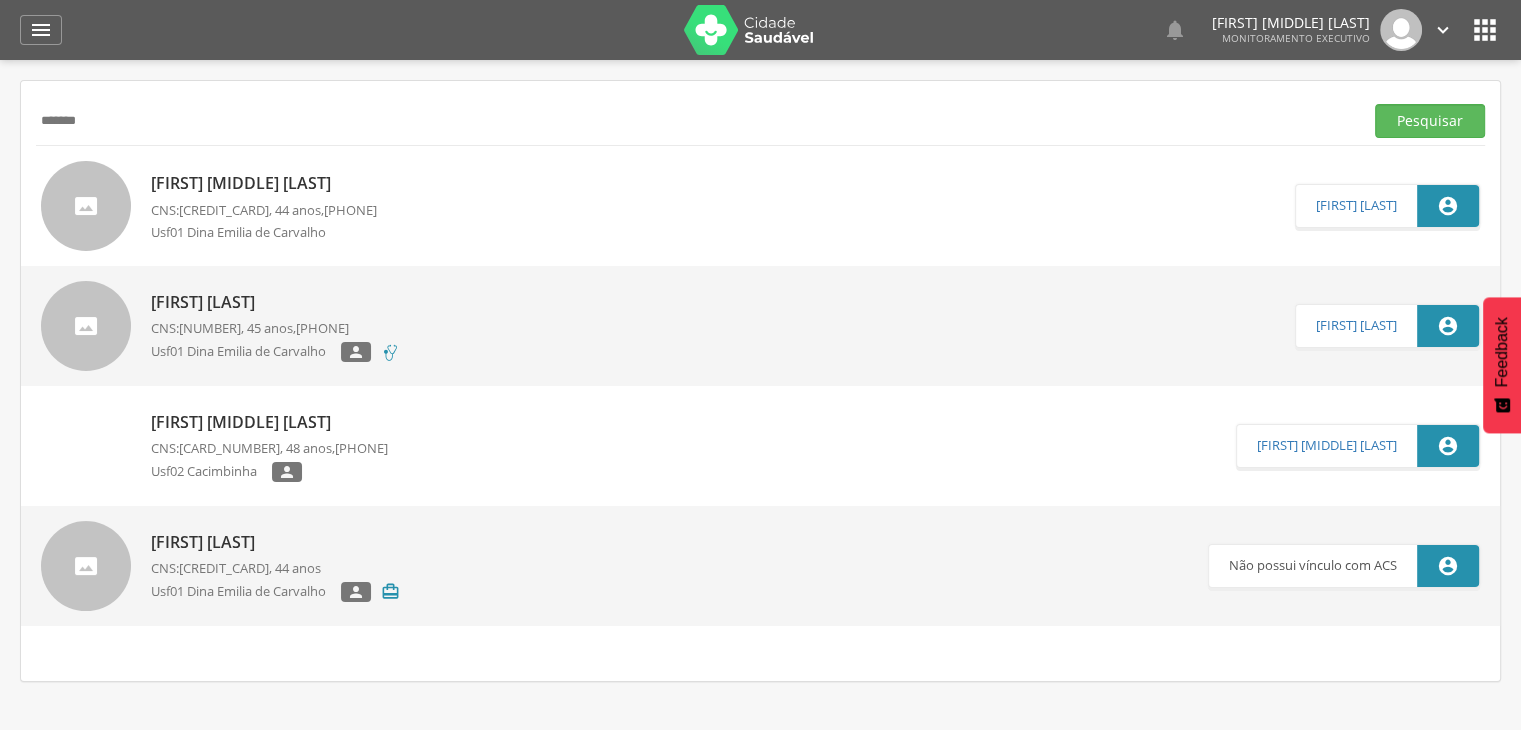 drag, startPoint x: 104, startPoint y: 121, endPoint x: 0, endPoint y: 117, distance: 104.0769 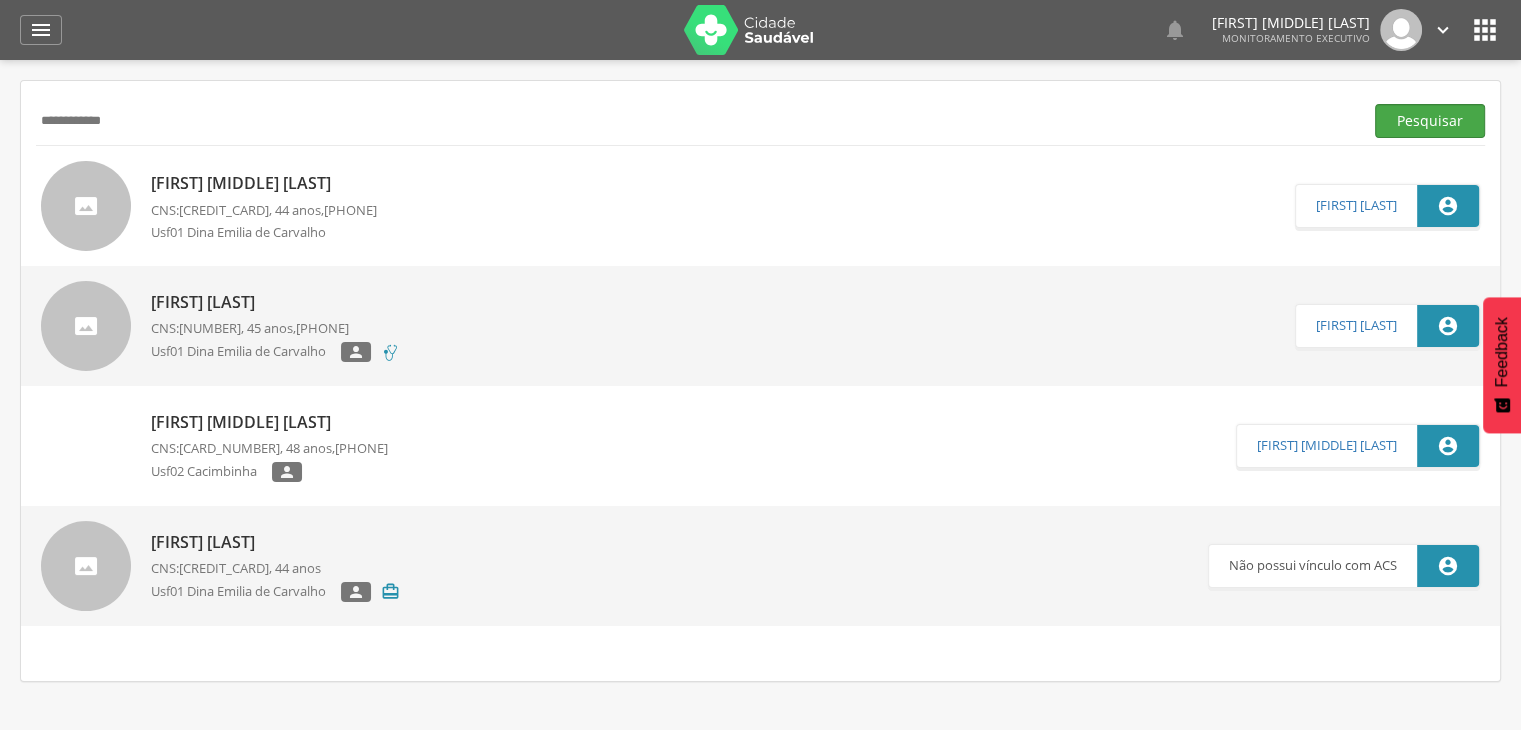 type on "**********" 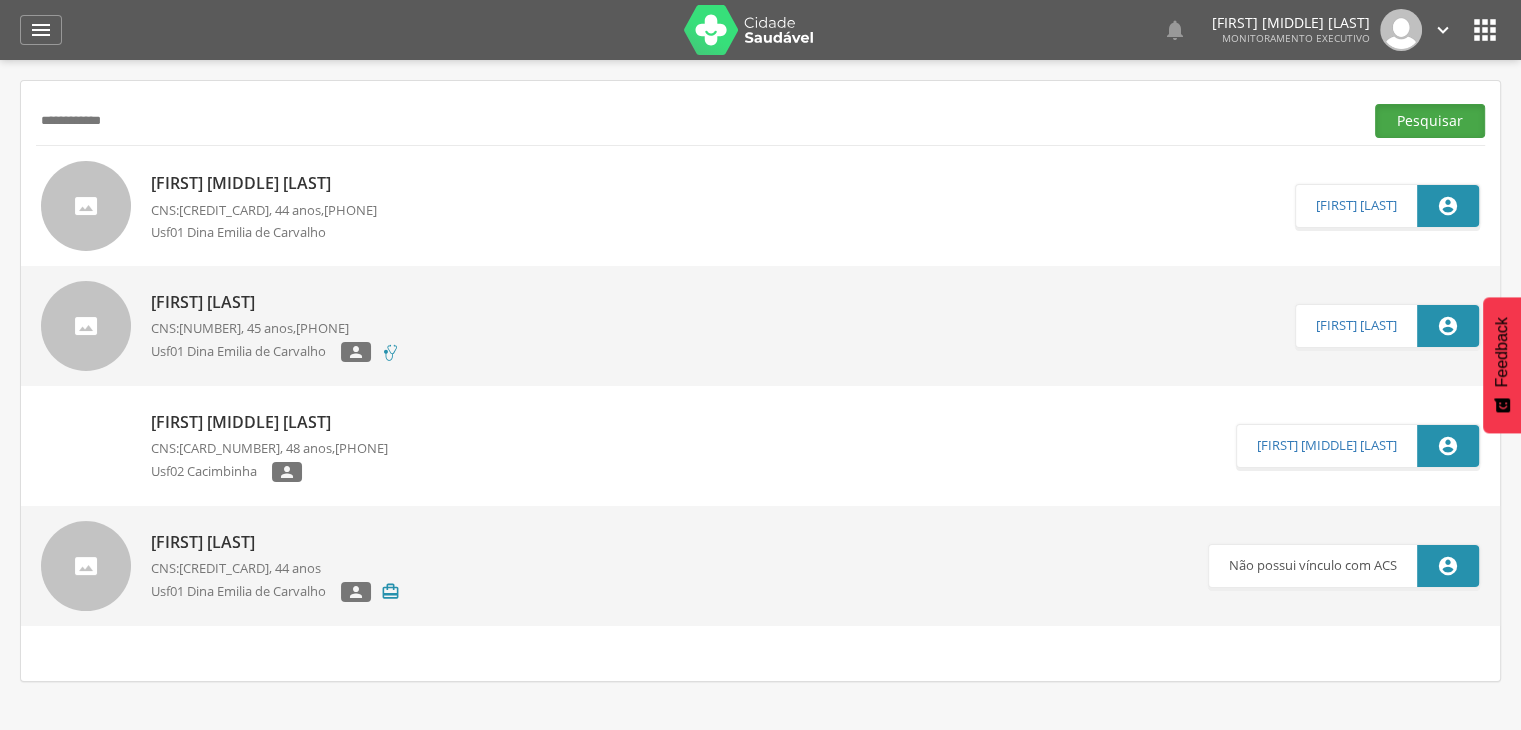click on "Pesquisar" at bounding box center (1430, 121) 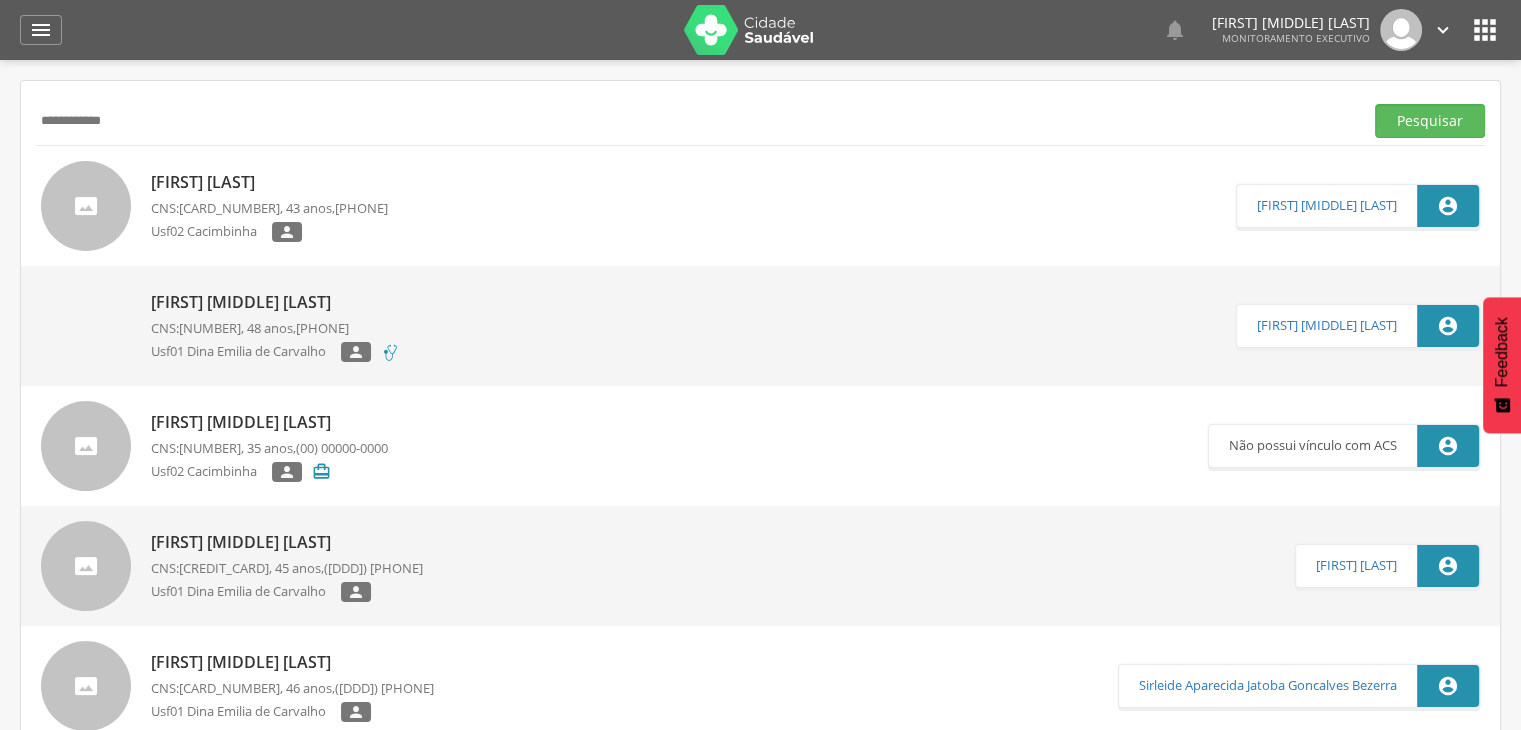 click on "[FIRST] [MIDDLE] [LAST]" at bounding box center (287, 542) 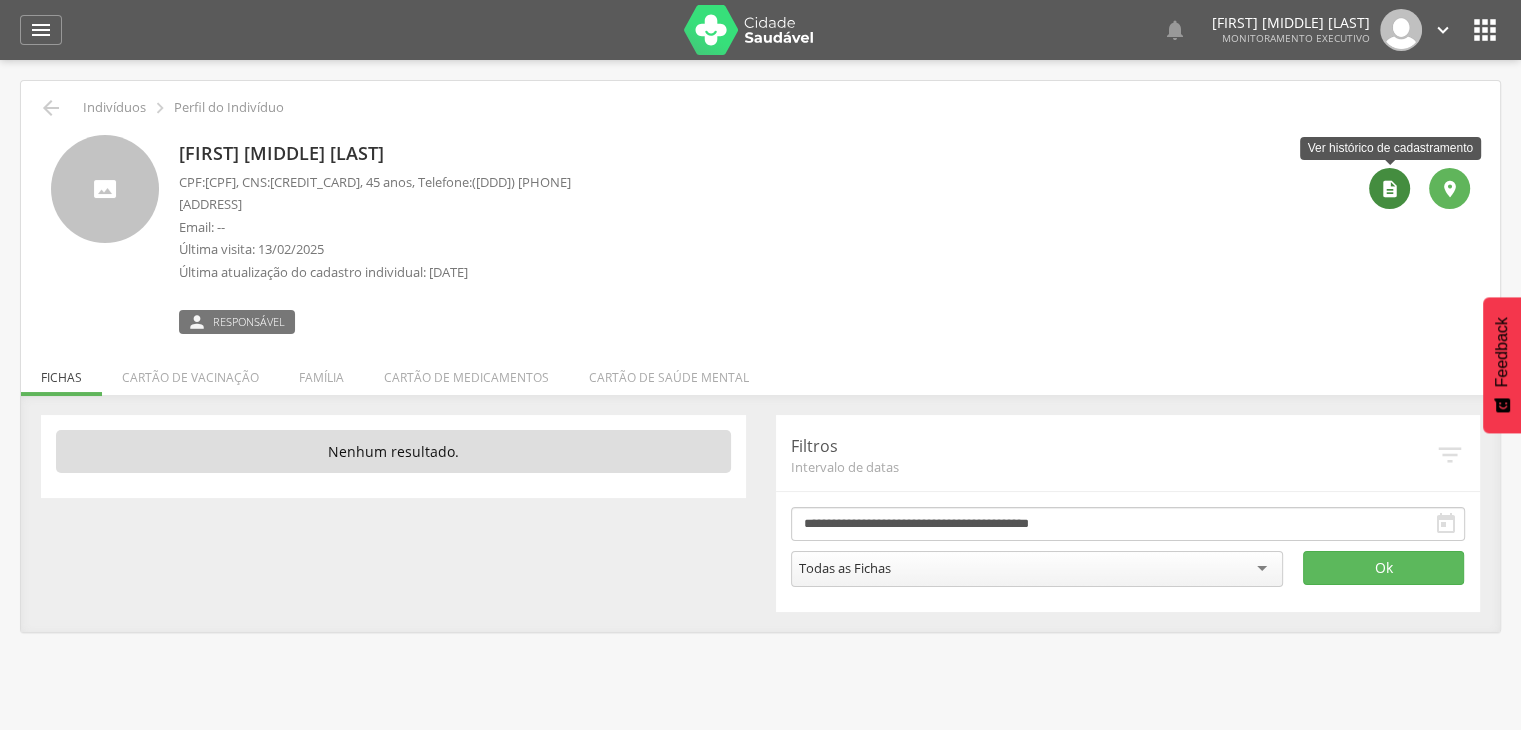 click on "" at bounding box center [1390, 189] 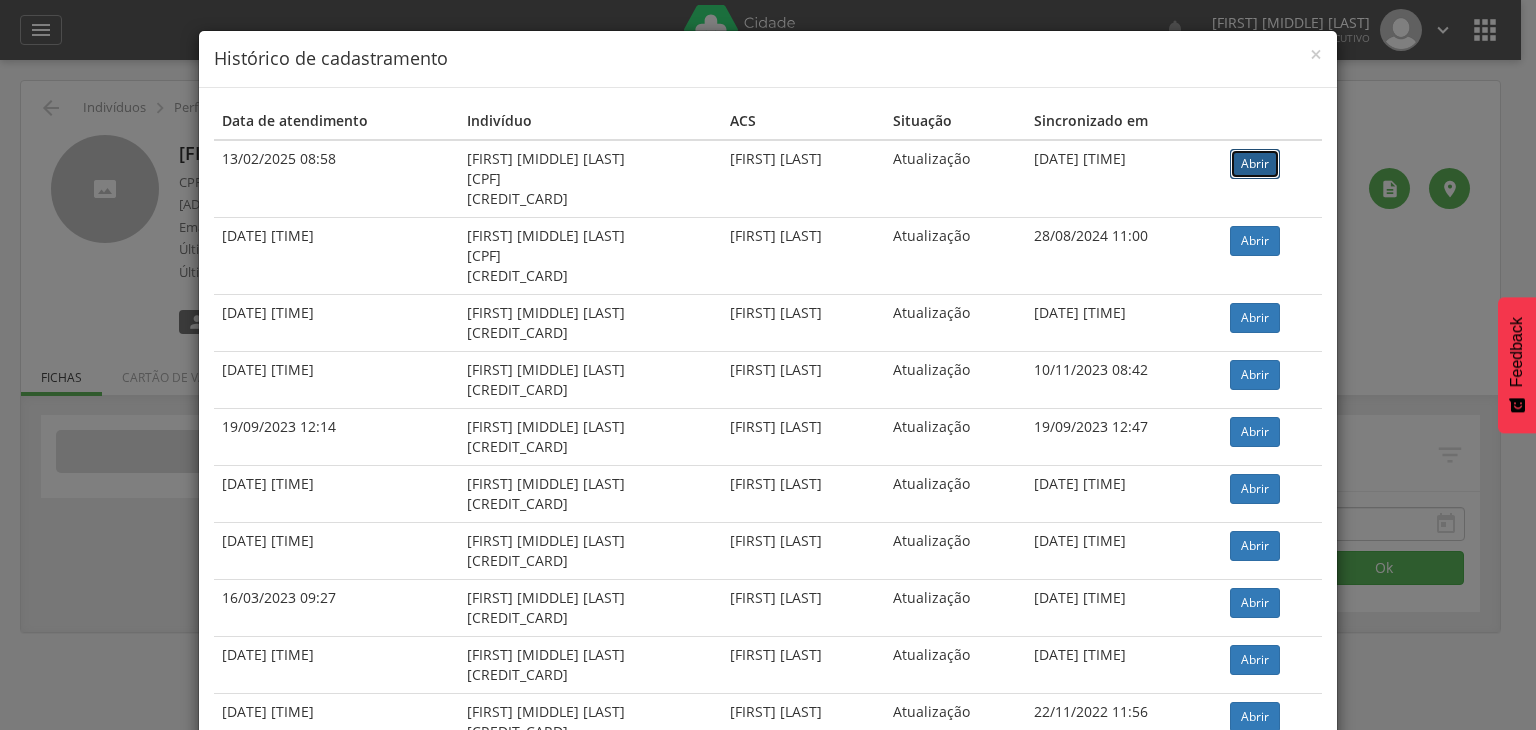 click on "Abrir" at bounding box center (1255, 164) 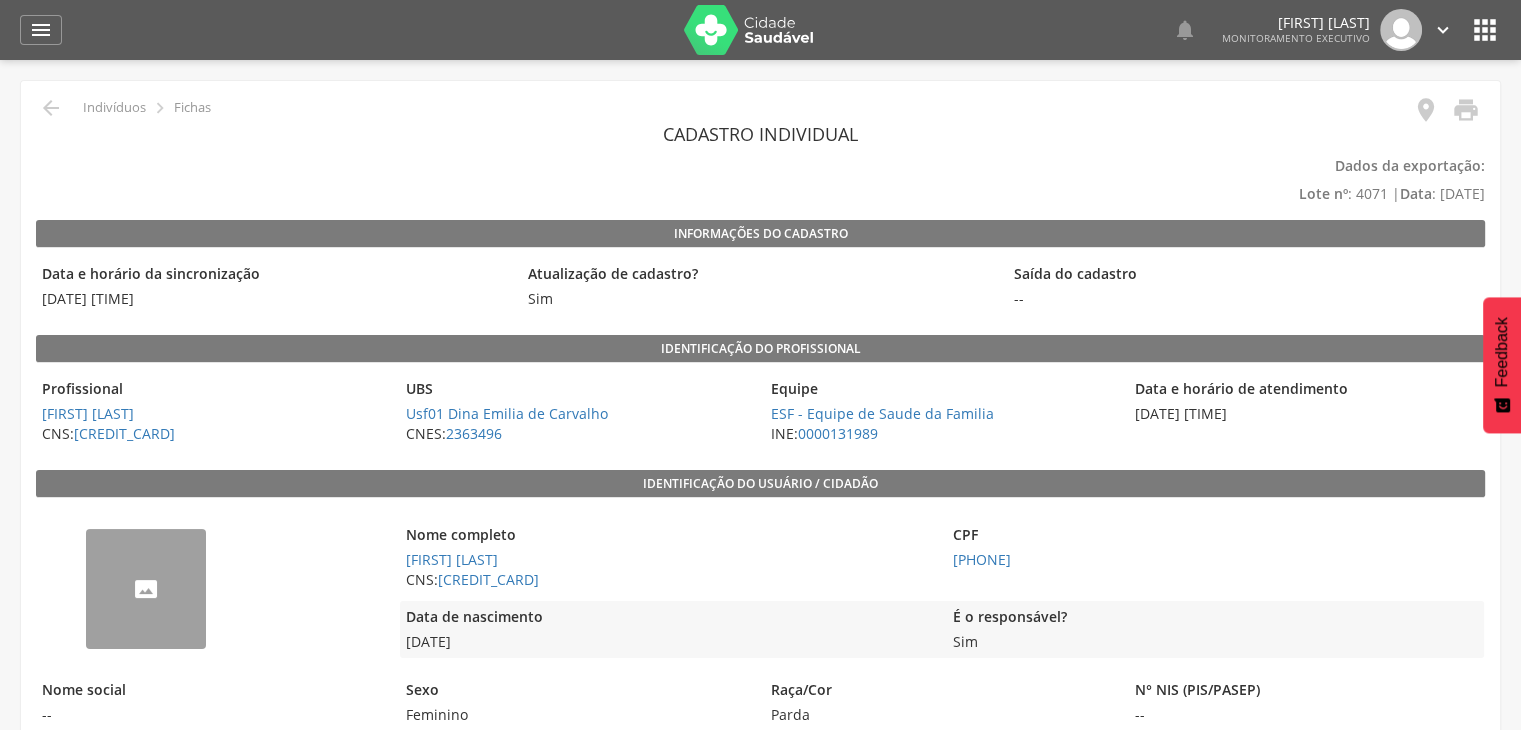 scroll, scrollTop: 200, scrollLeft: 0, axis: vertical 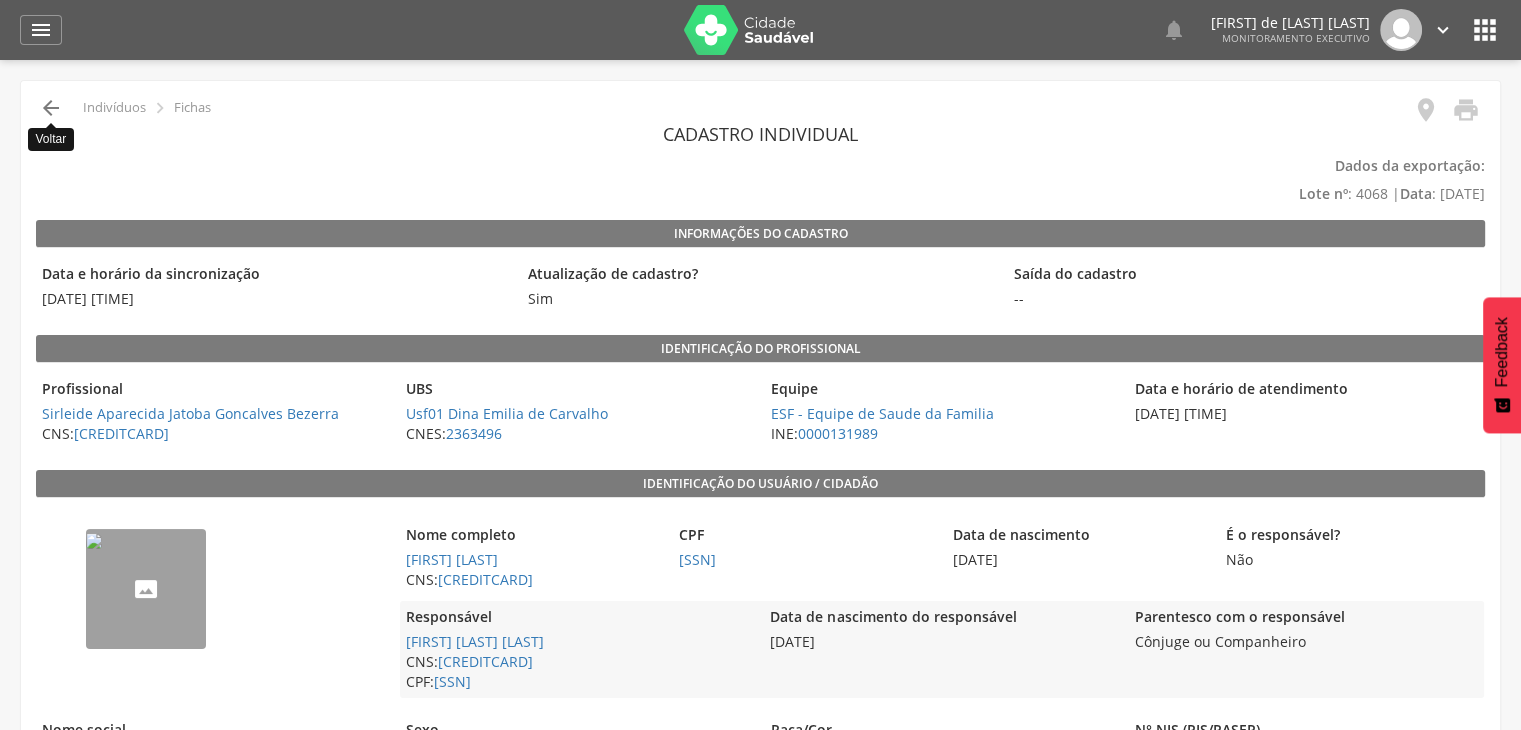 click on "" at bounding box center (51, 108) 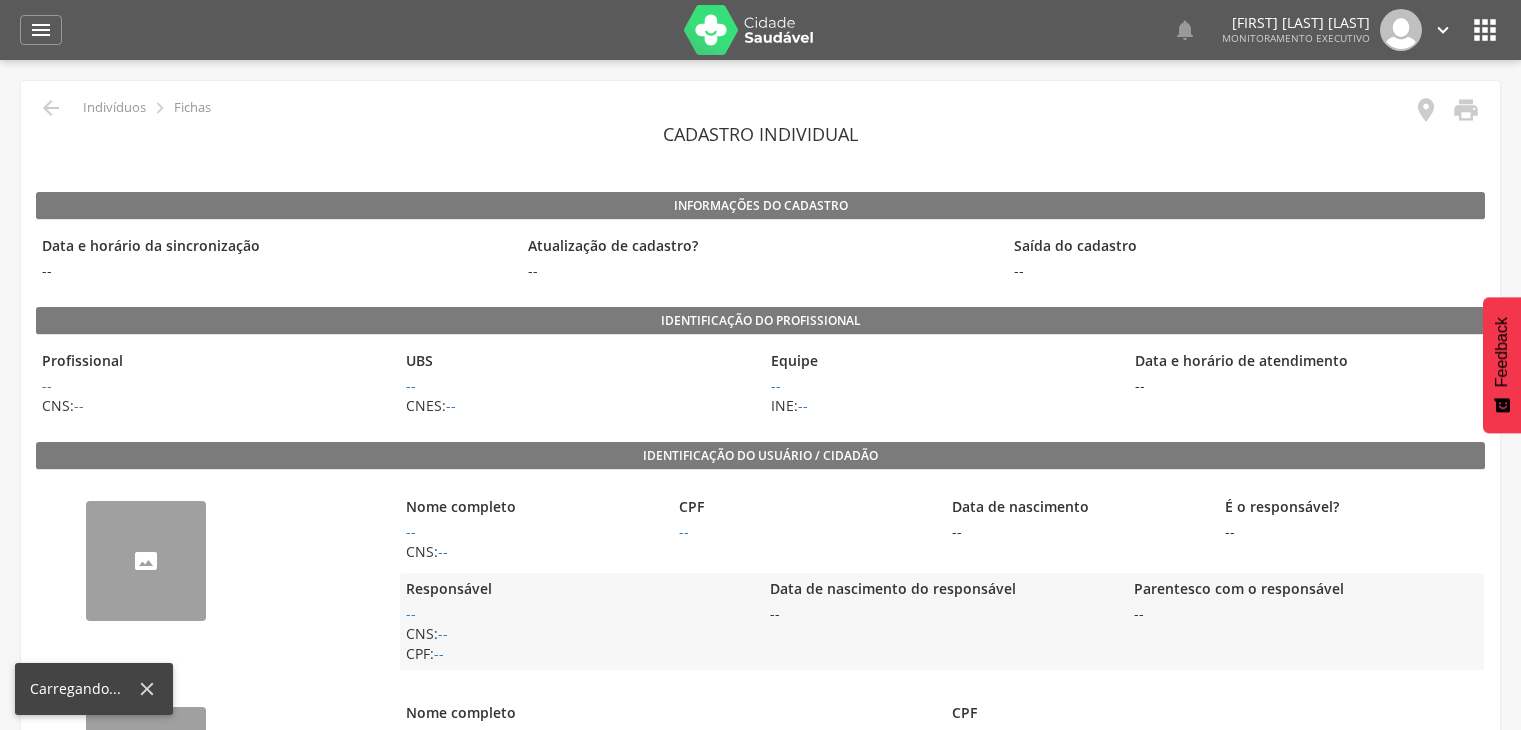 scroll, scrollTop: 0, scrollLeft: 0, axis: both 